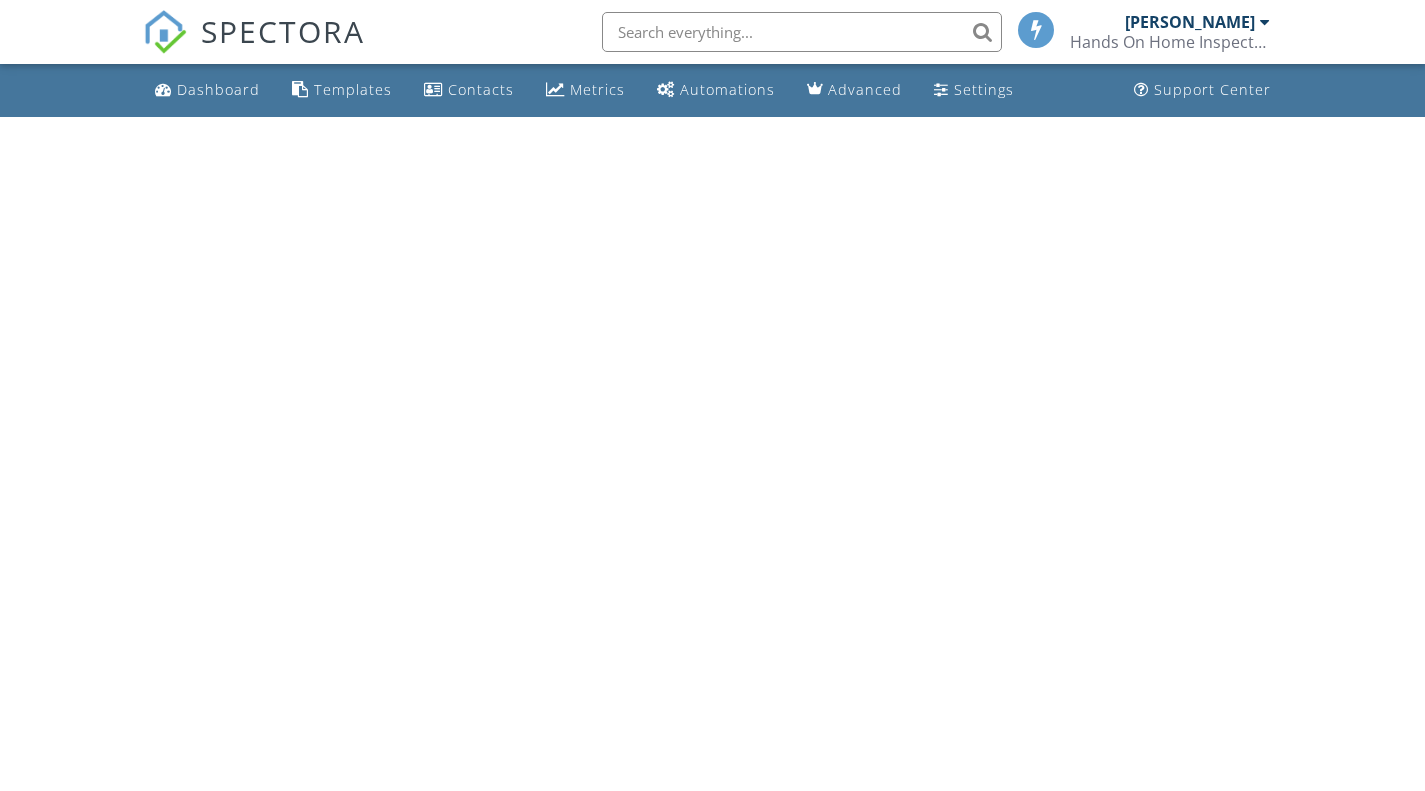 scroll, scrollTop: 0, scrollLeft: 0, axis: both 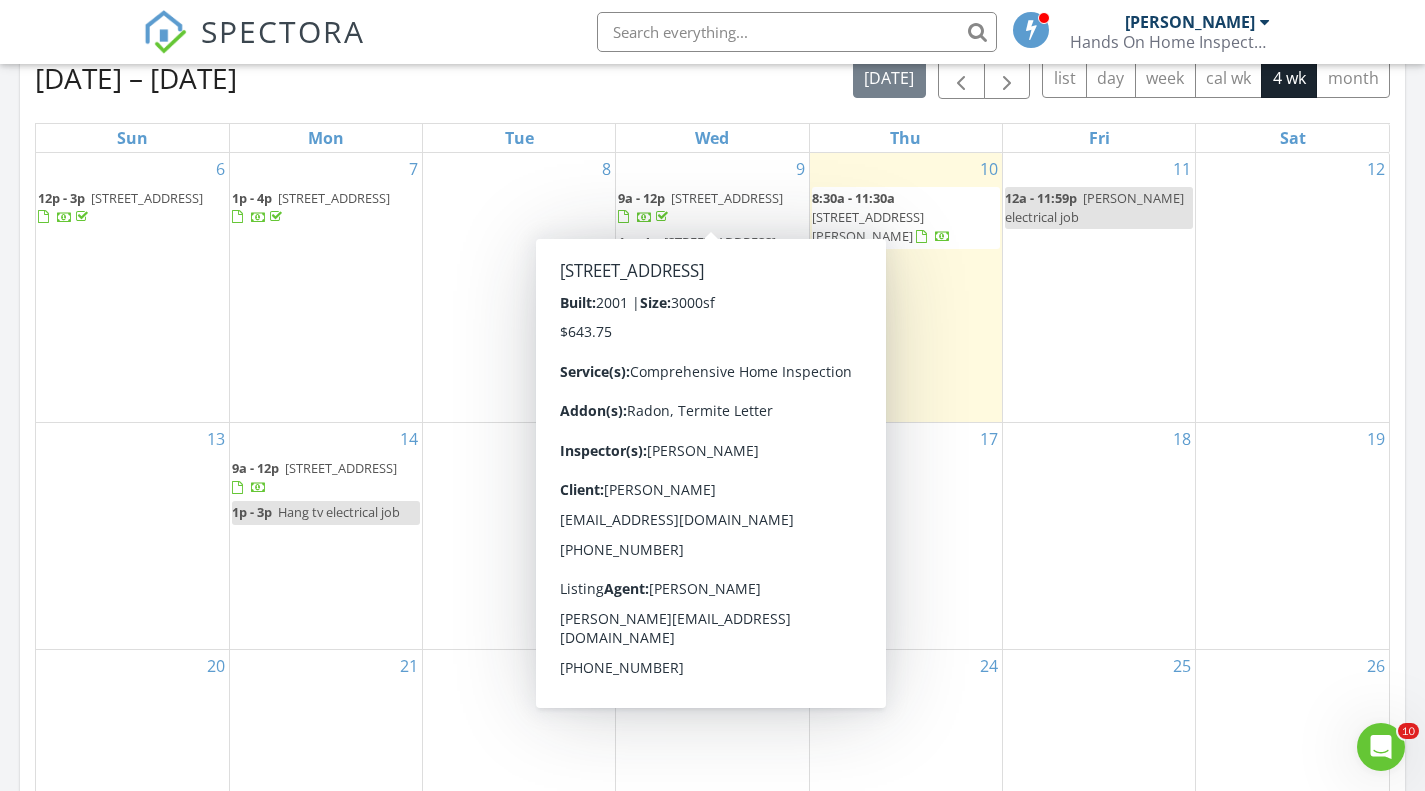 click on "15" at bounding box center [519, 536] 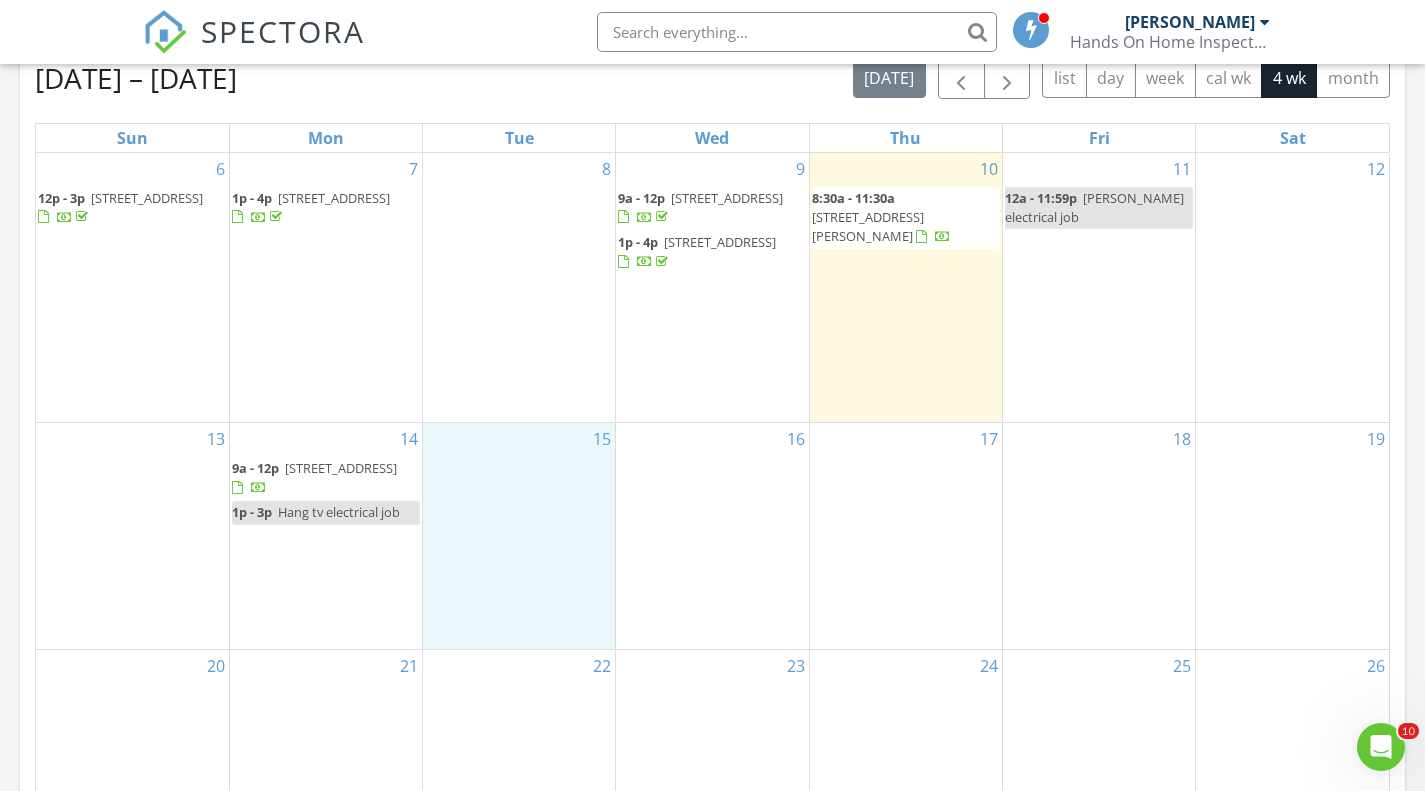 click on "8" at bounding box center [519, 287] 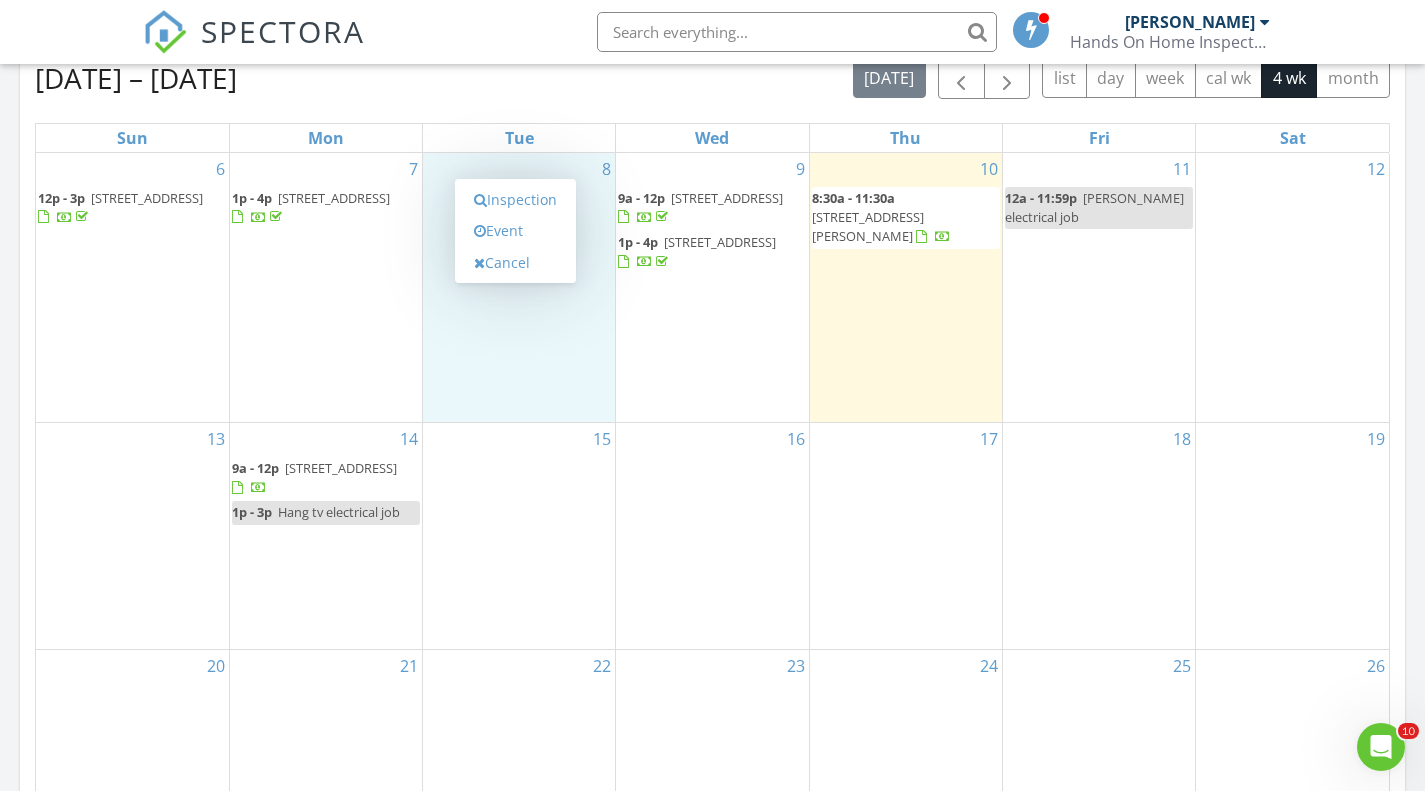 scroll, scrollTop: 206, scrollLeft: 0, axis: vertical 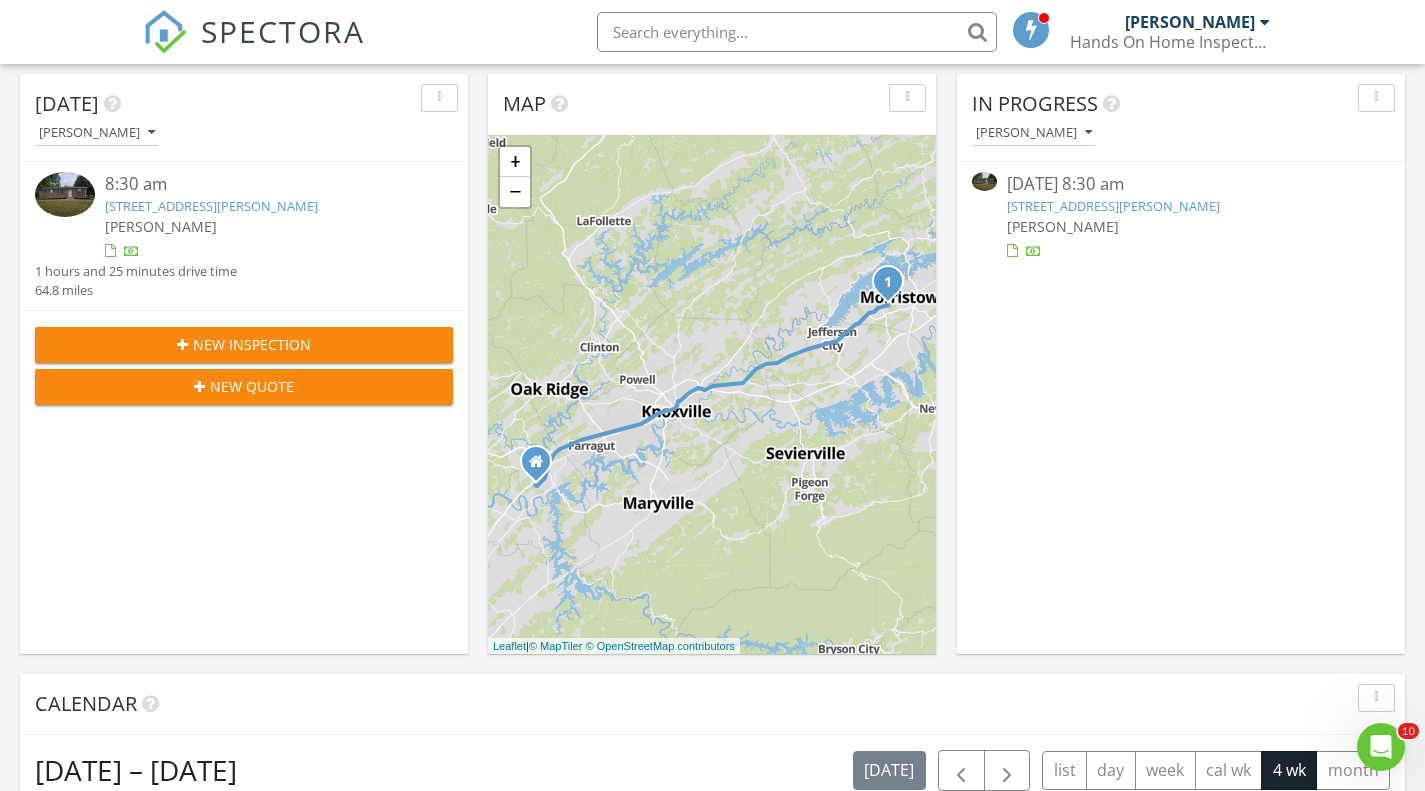 click on "New Inspection" at bounding box center (252, 344) 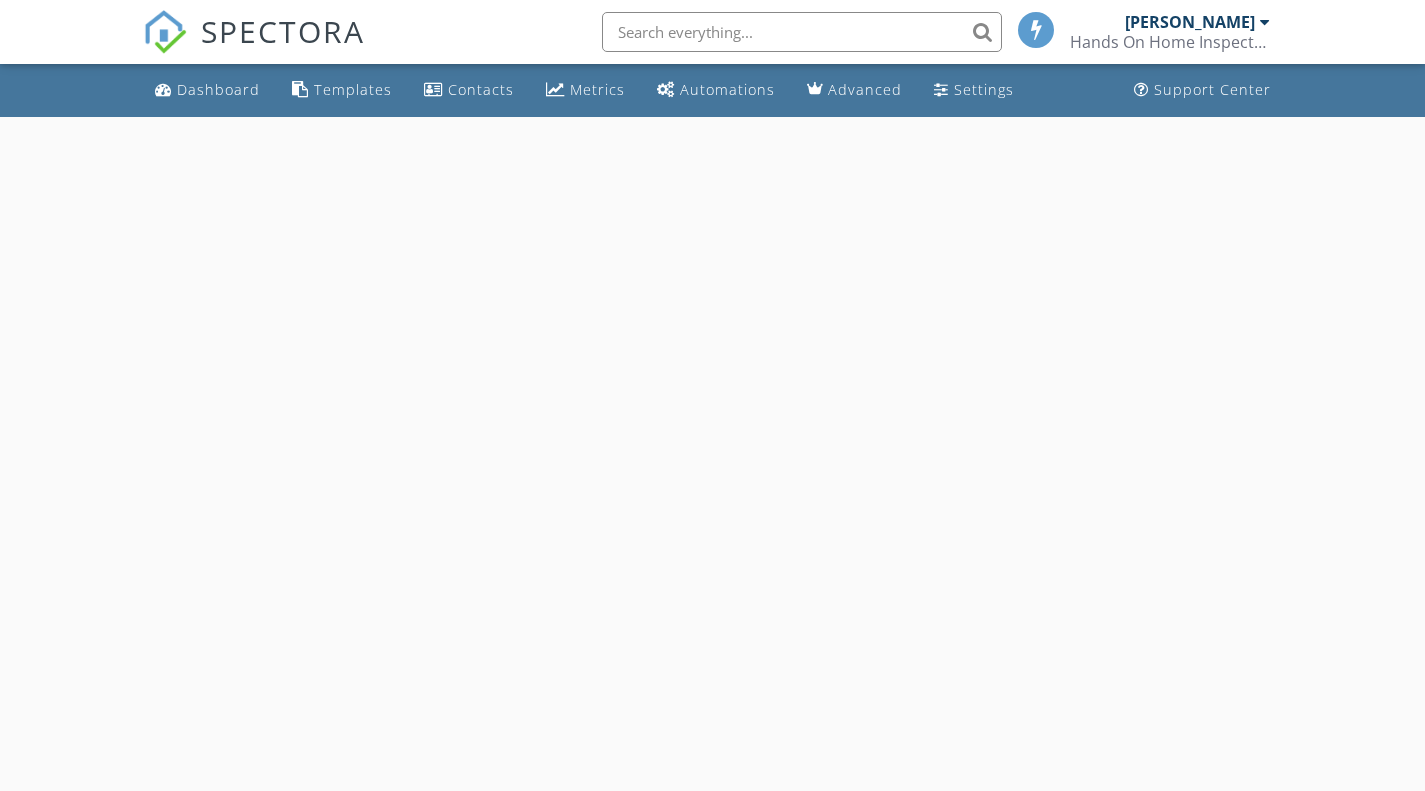 scroll, scrollTop: 0, scrollLeft: 0, axis: both 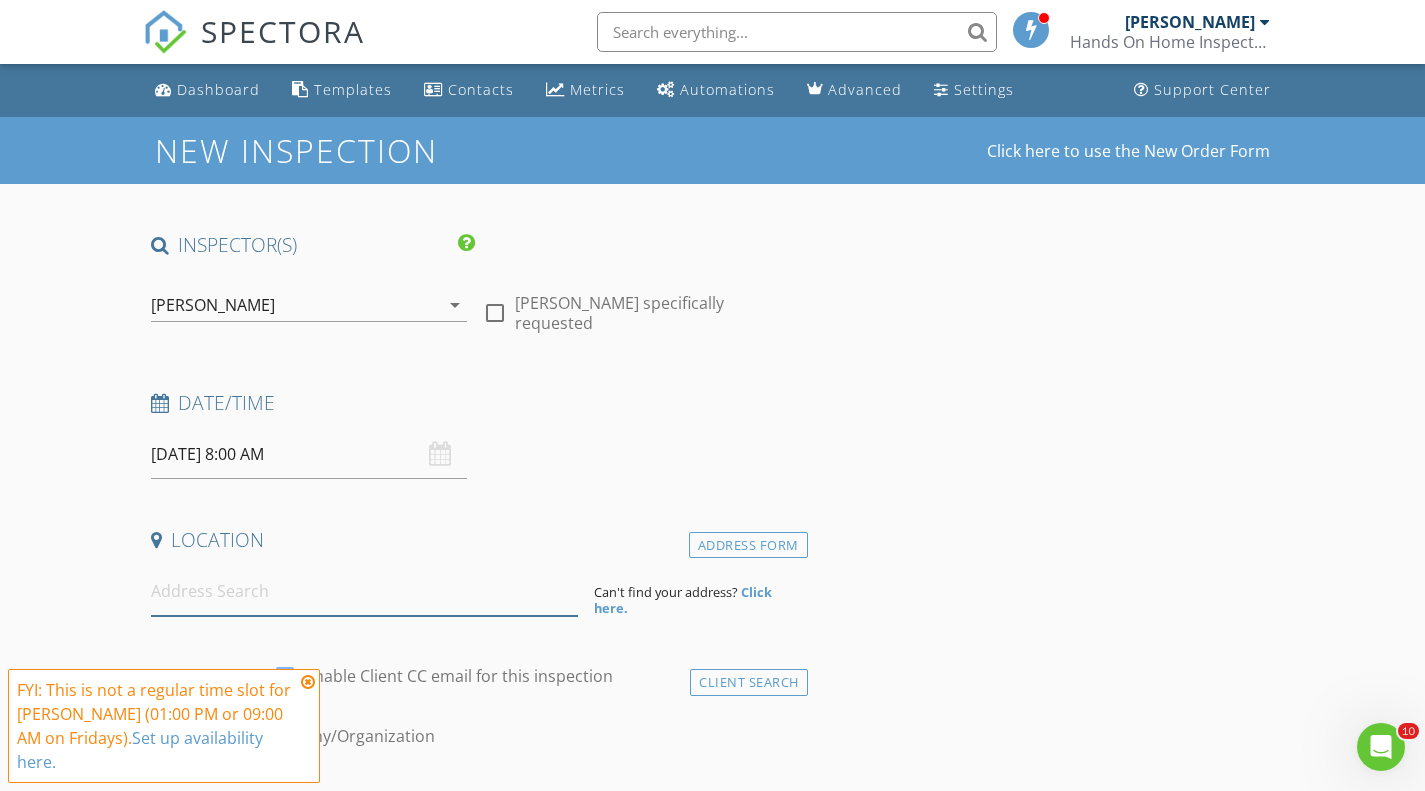 click at bounding box center (364, 591) 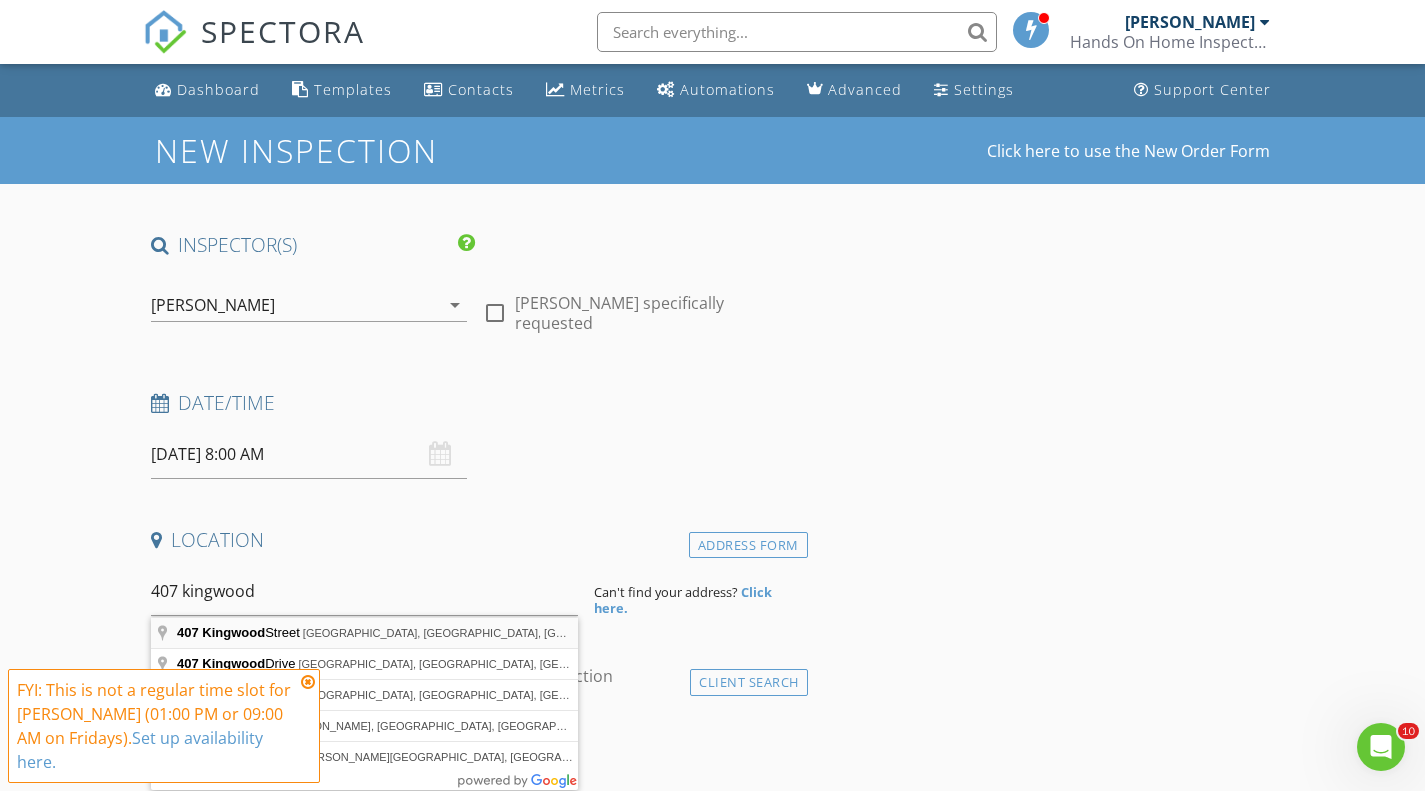type on "407 Kingwood Street, Kingston, TN, USA" 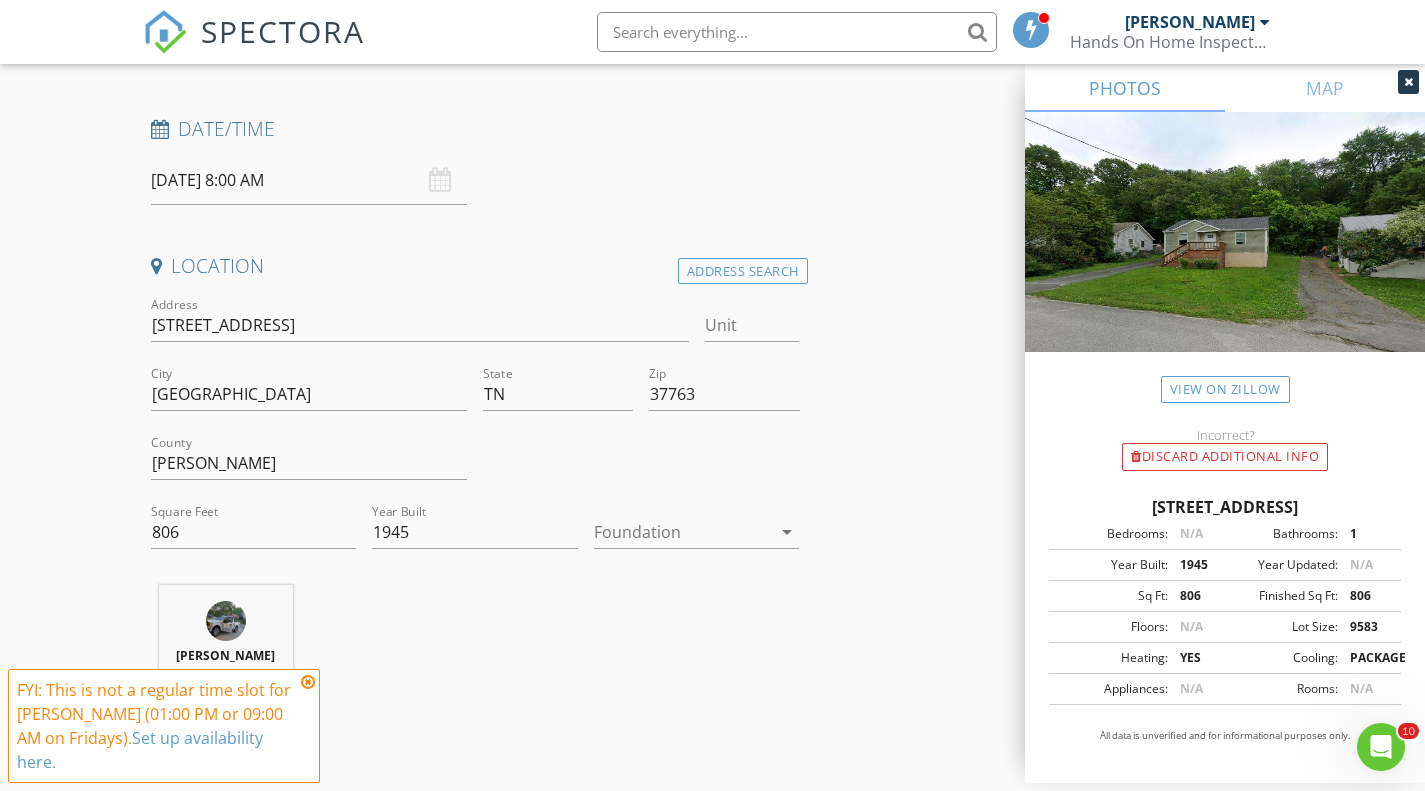 scroll, scrollTop: 289, scrollLeft: 0, axis: vertical 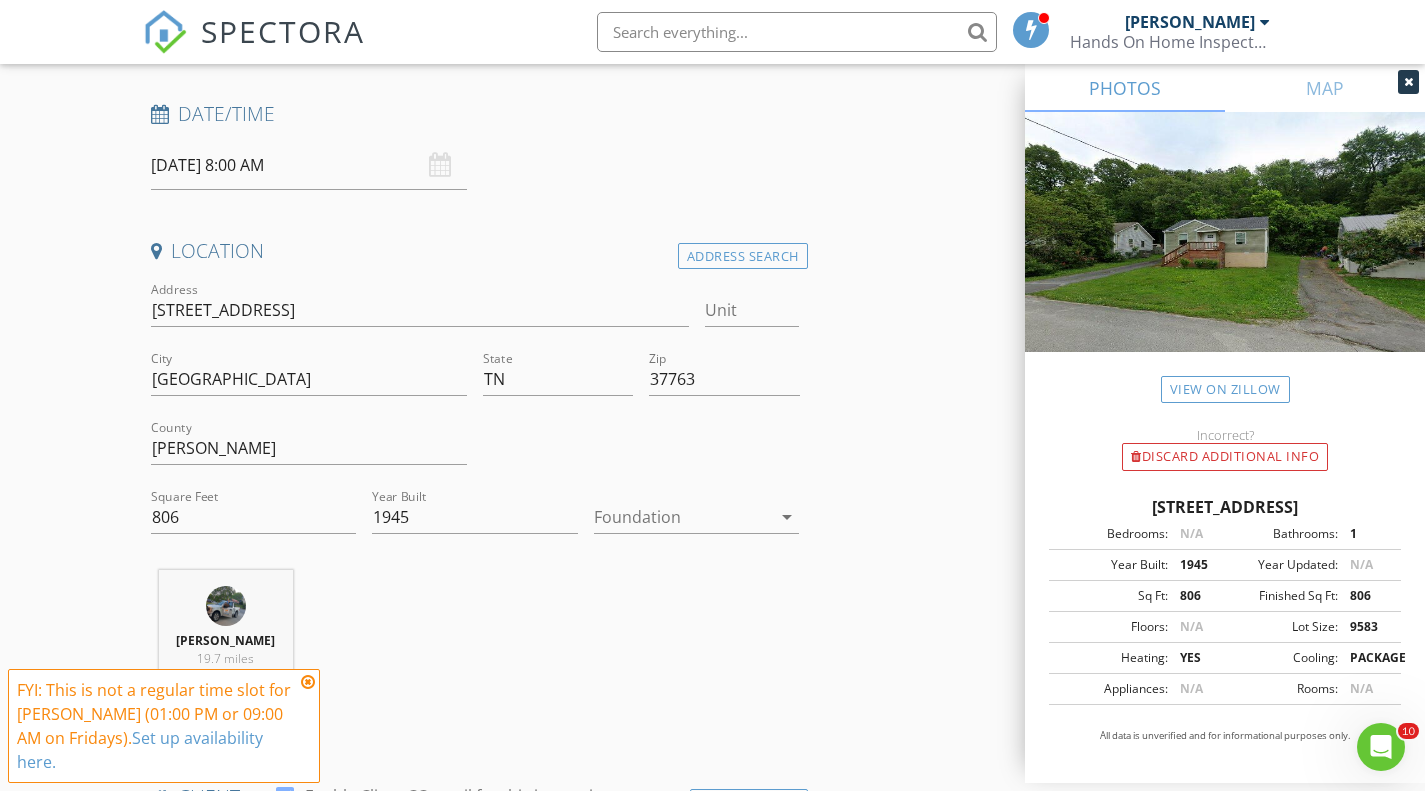 click at bounding box center (308, 682) 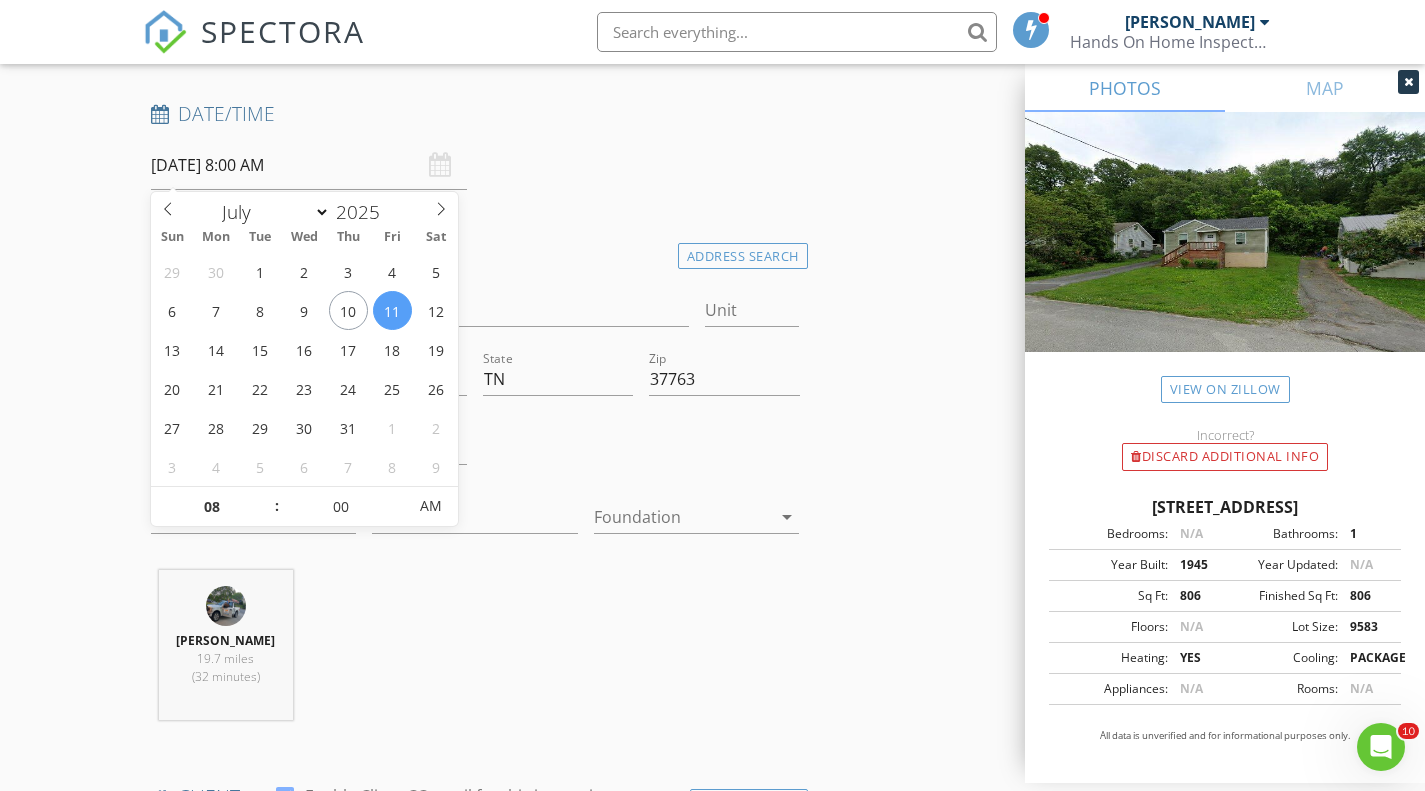 click on "07/11/2025 8:00 AM" at bounding box center [309, 165] 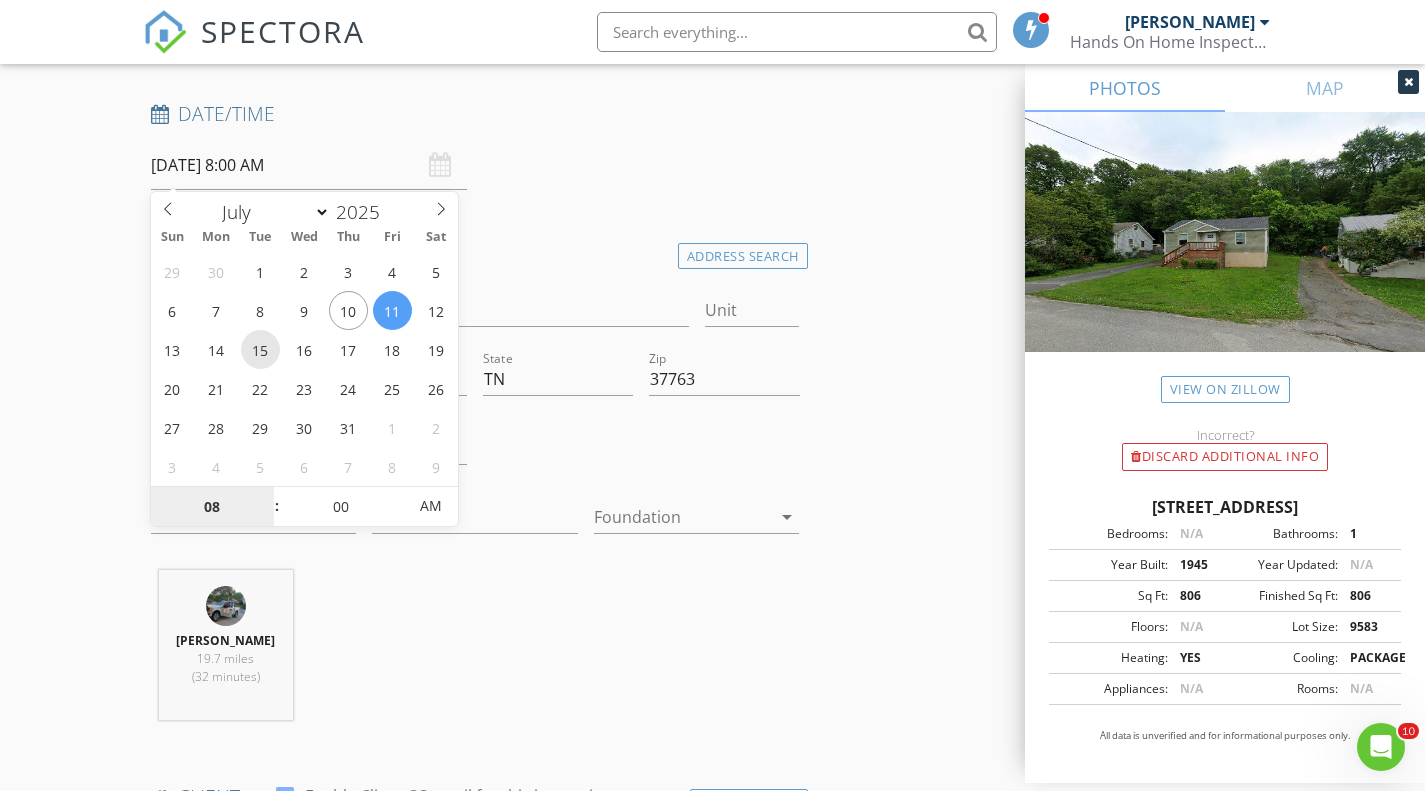 type on "07/15/2025 8:00 AM" 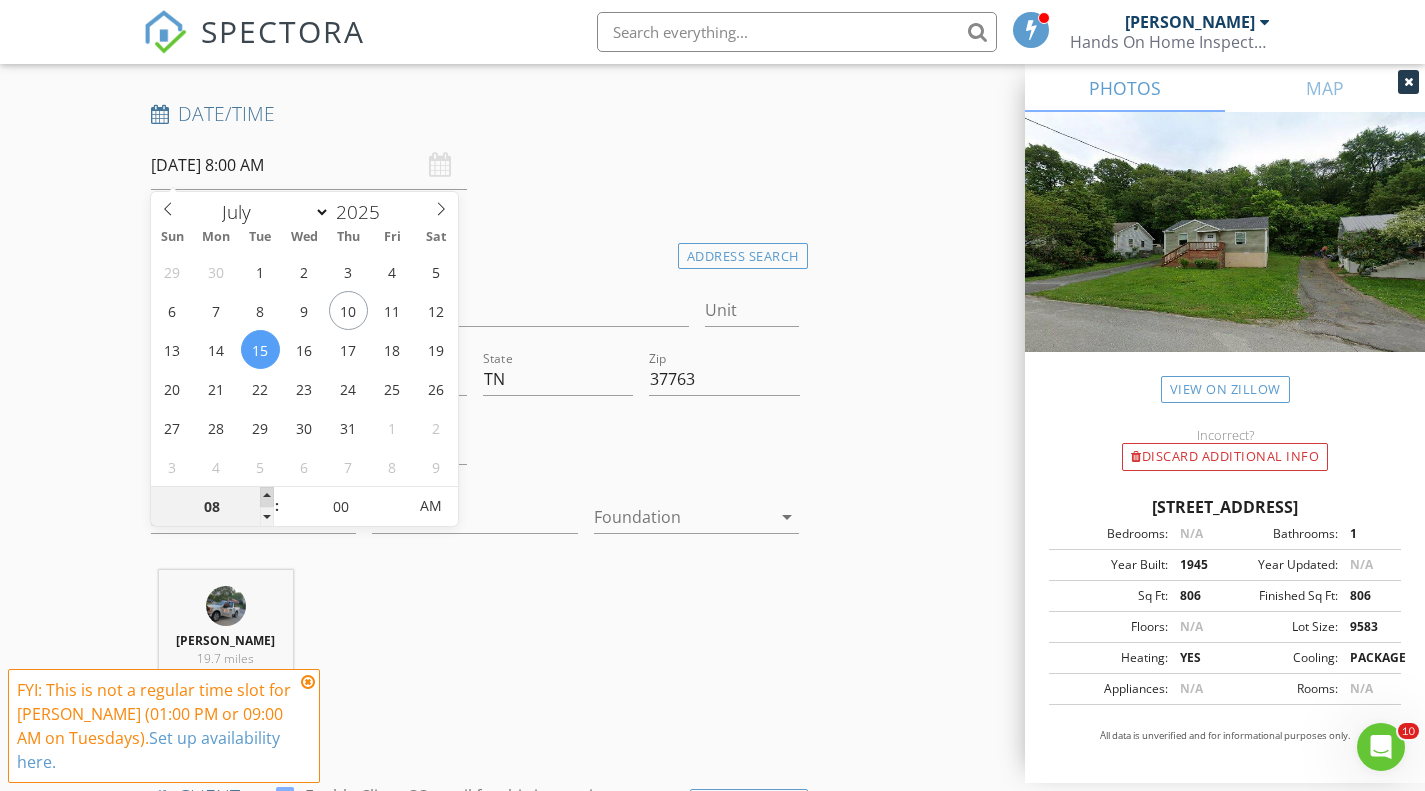type on "09" 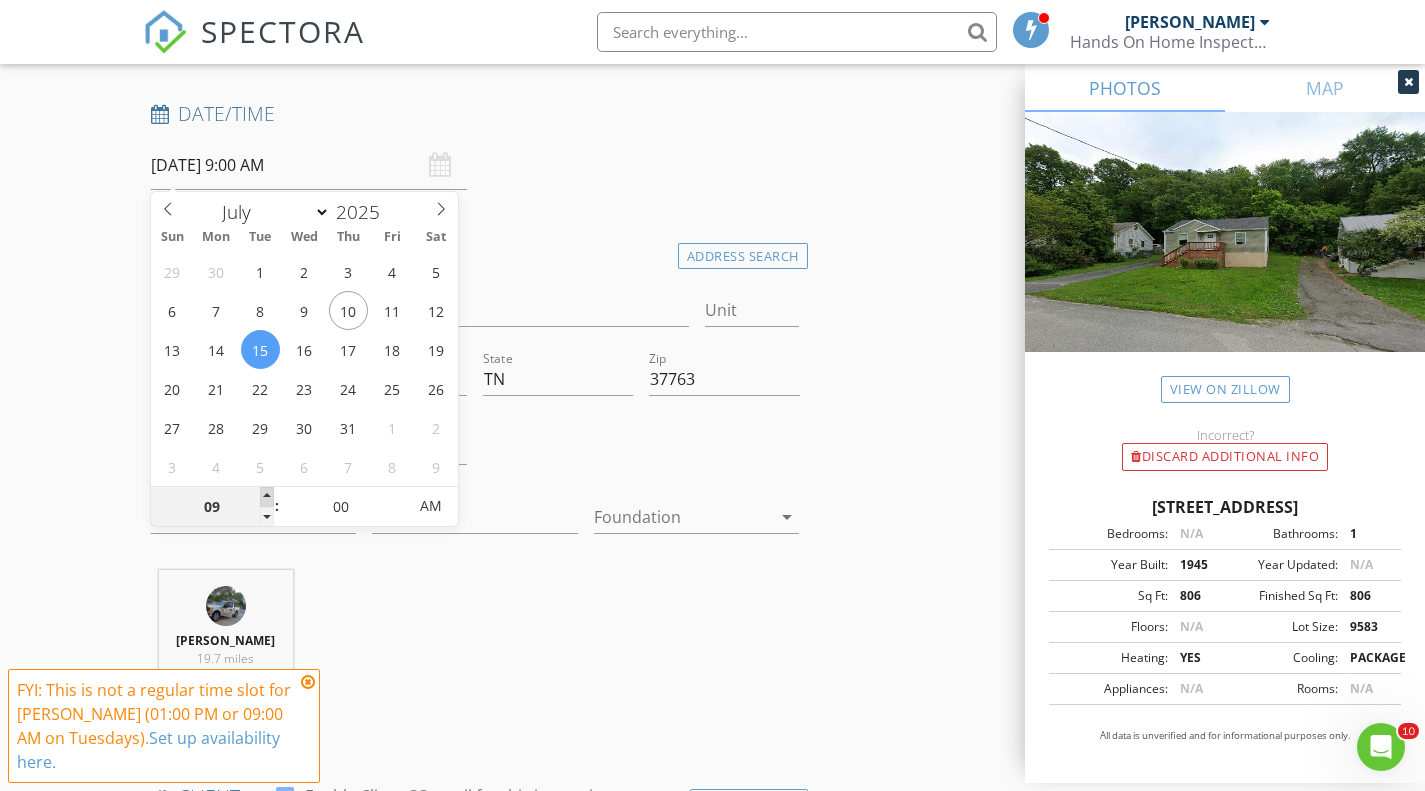click at bounding box center [267, 497] 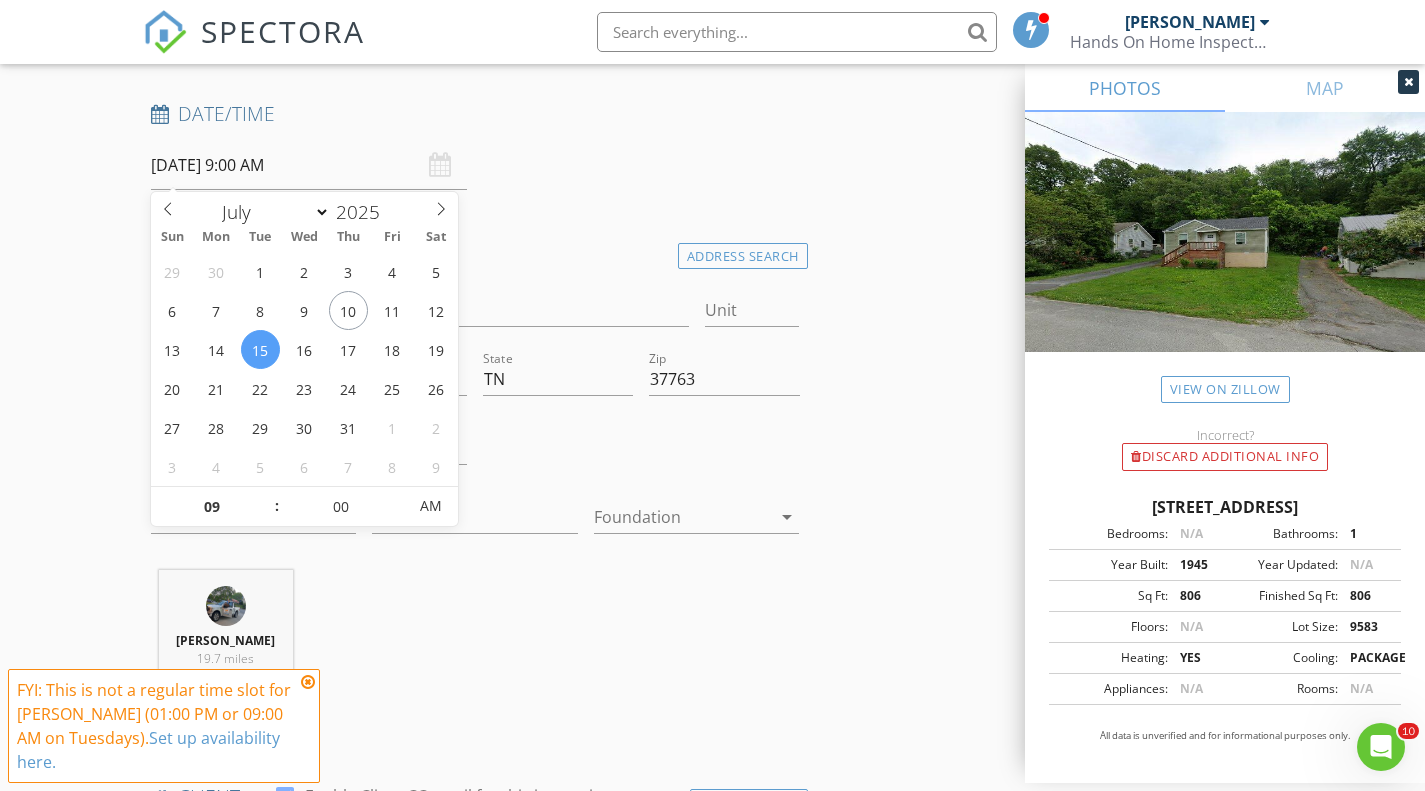 click on "Justin Dempsey     19.7 miles     (32 minutes)" at bounding box center [475, 653] 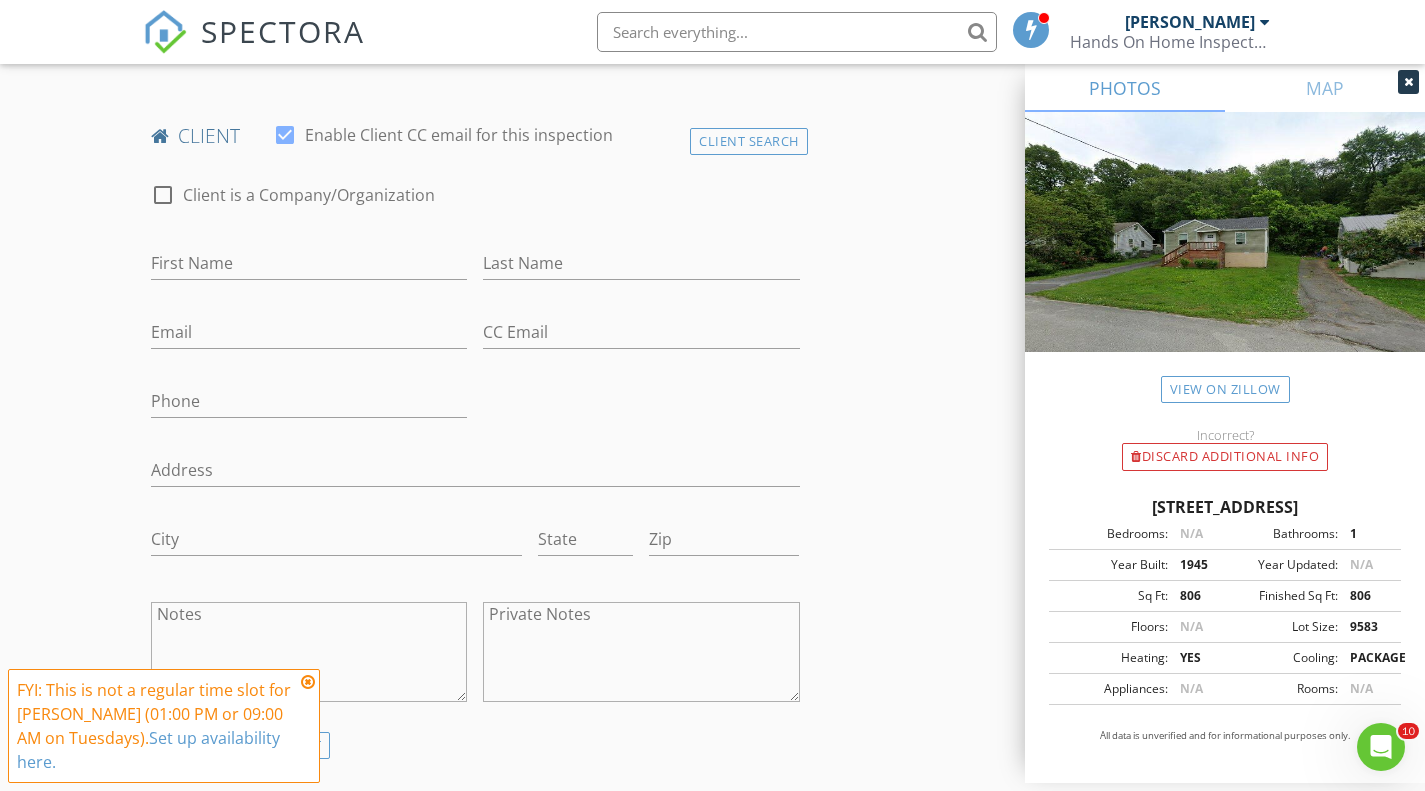scroll, scrollTop: 997, scrollLeft: 0, axis: vertical 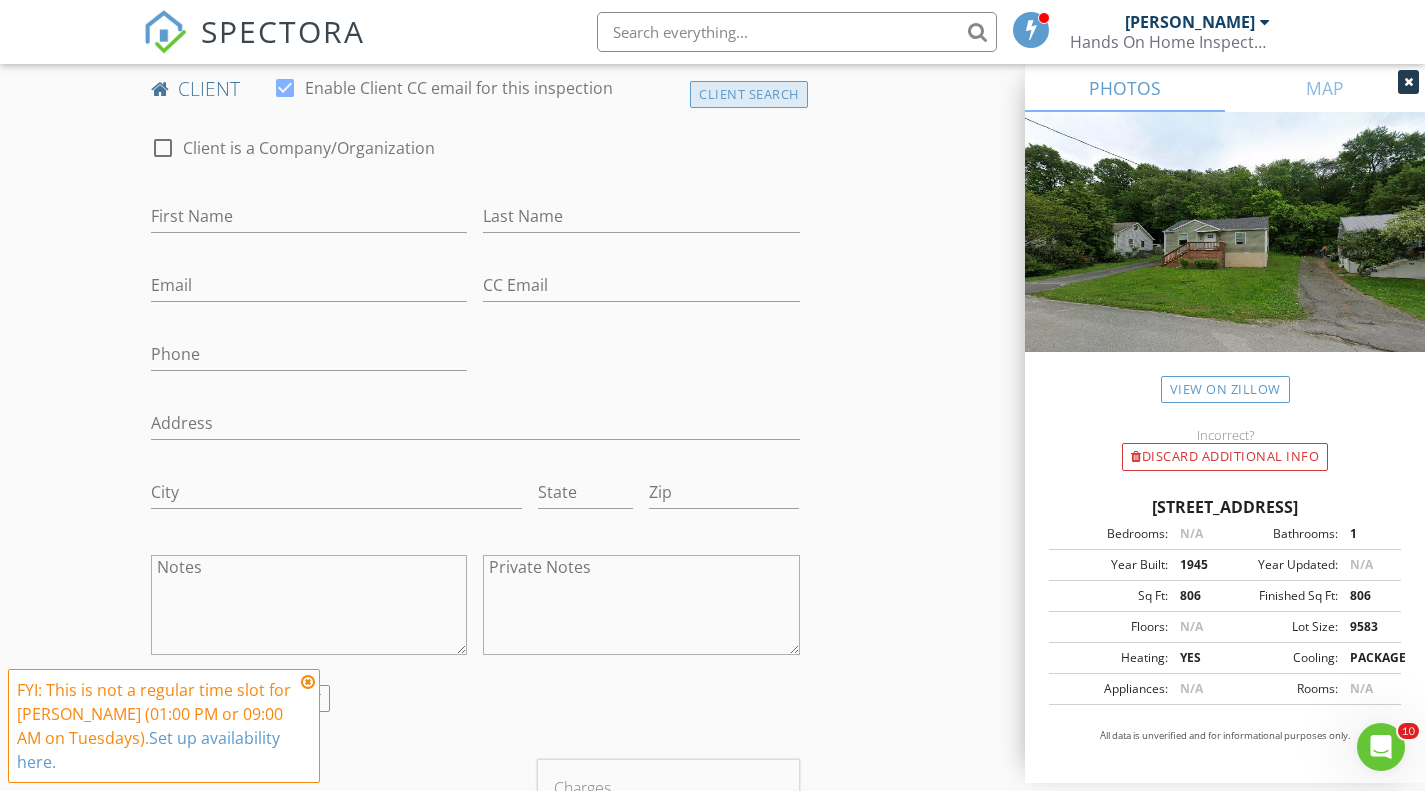 click on "Client Search" at bounding box center [749, 94] 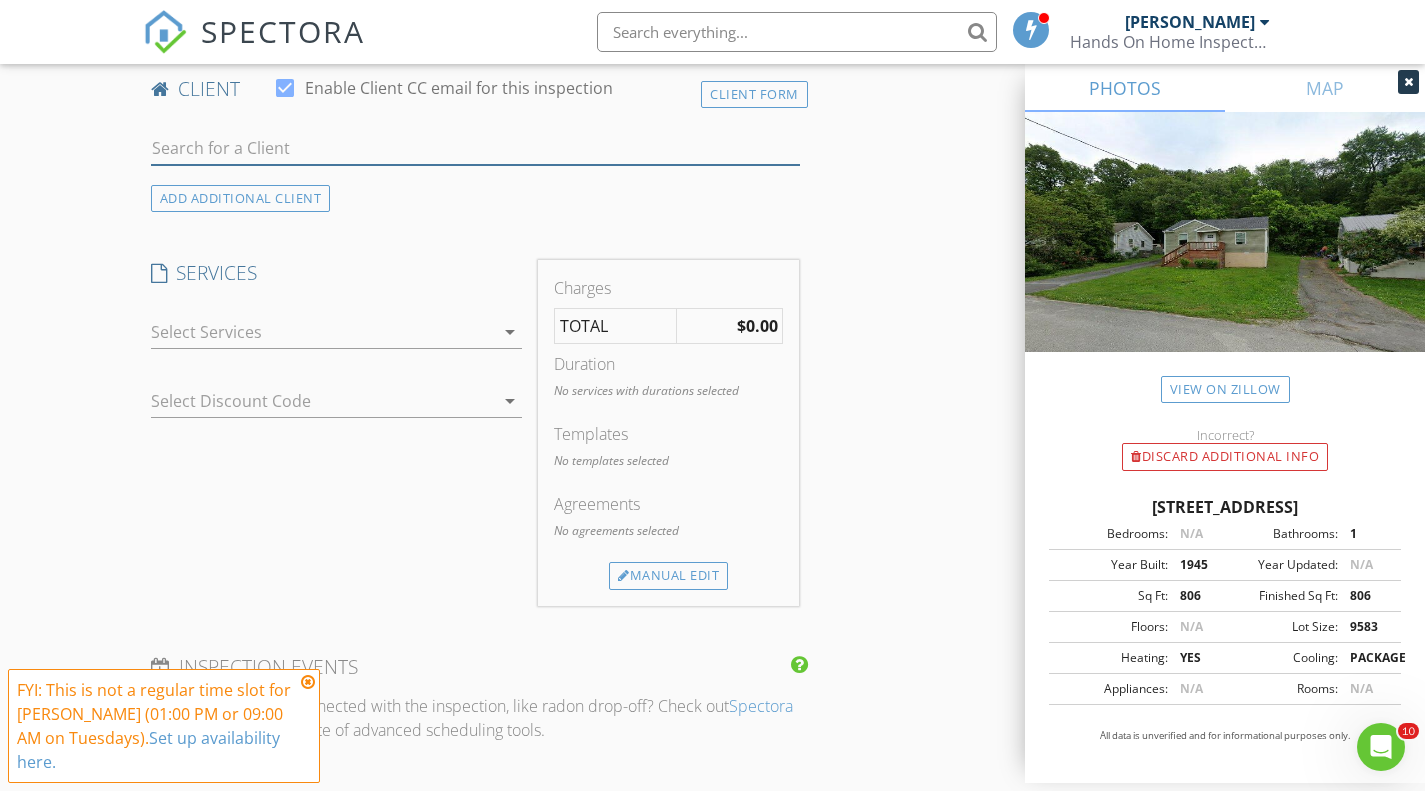 click at bounding box center [475, 148] 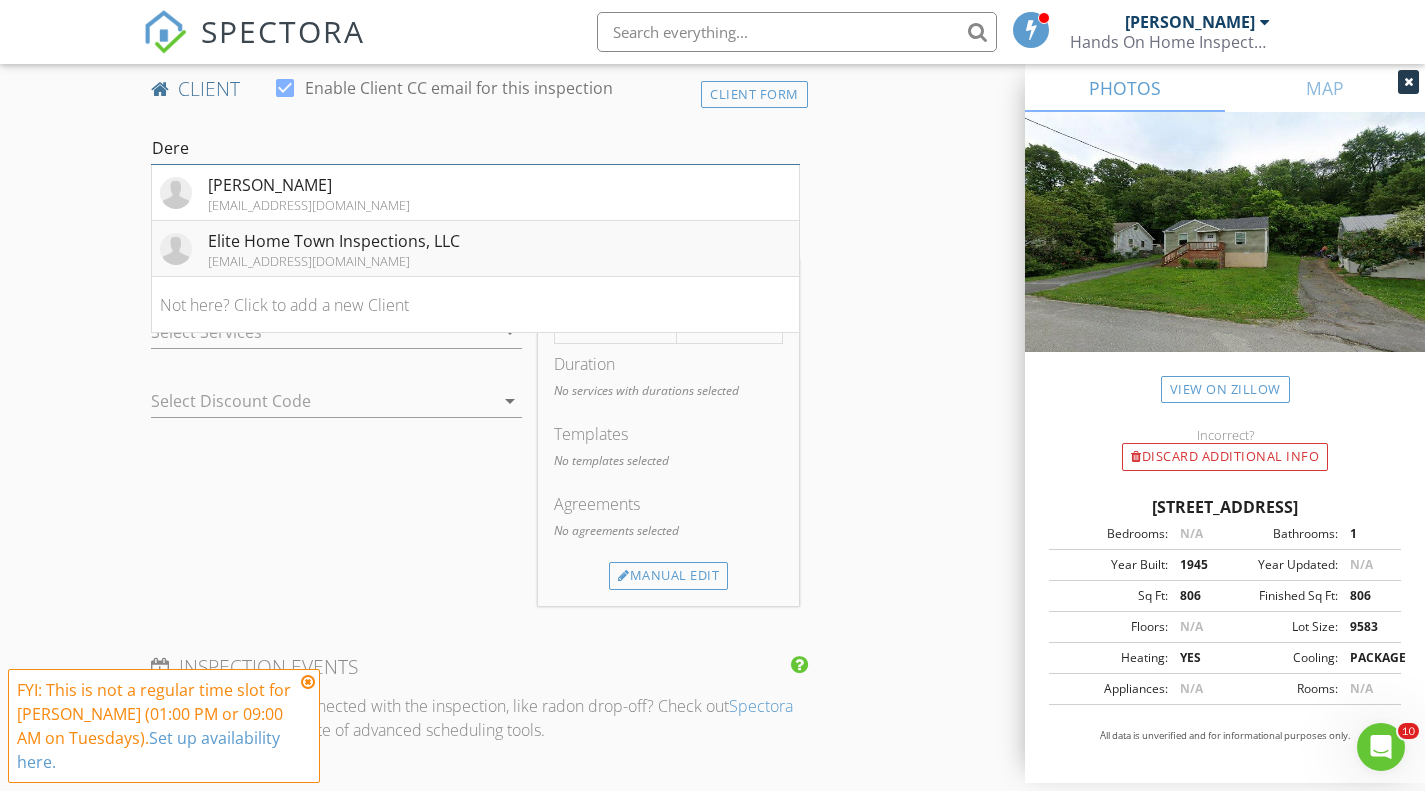 type on "Dere" 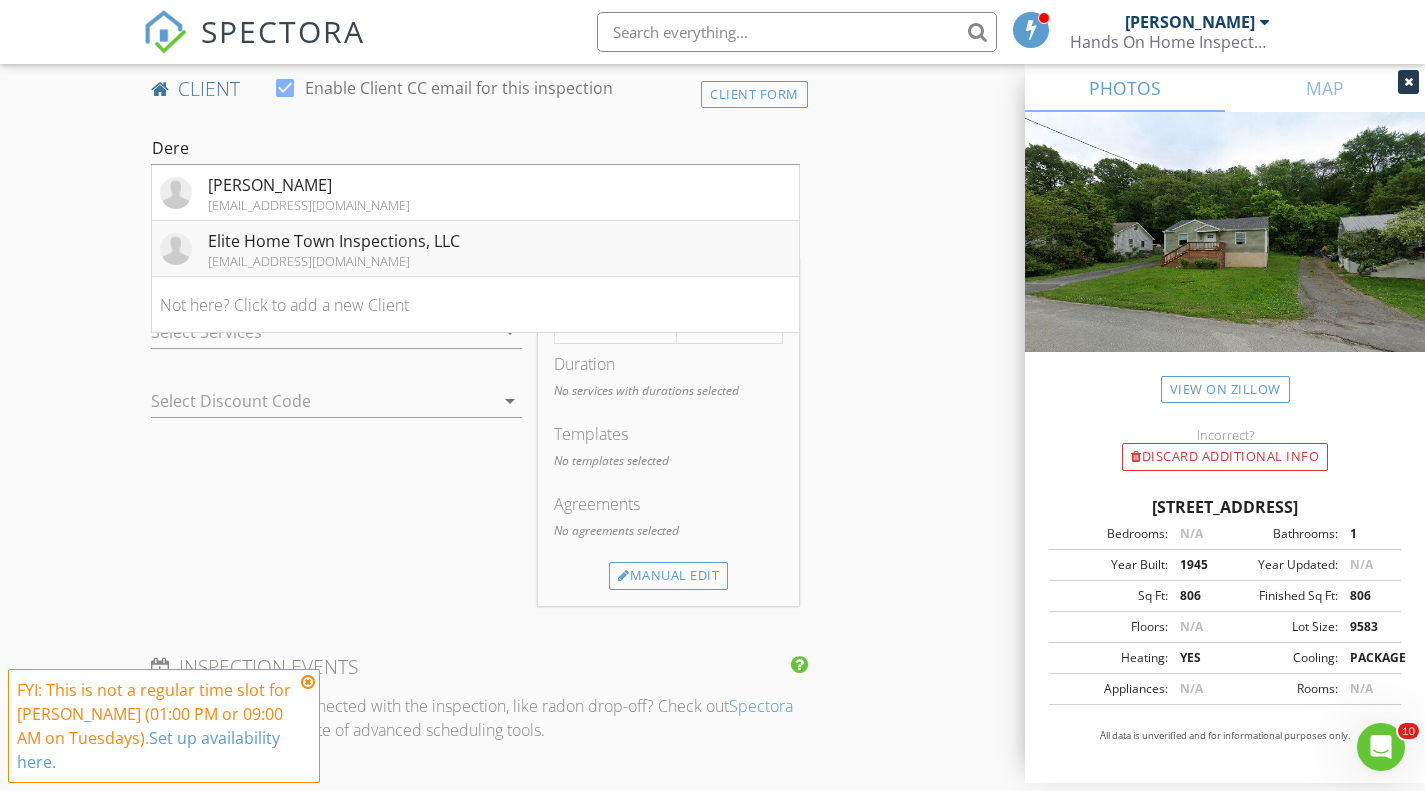 click on "Elite Home Town Inspections, LLC" at bounding box center (334, 241) 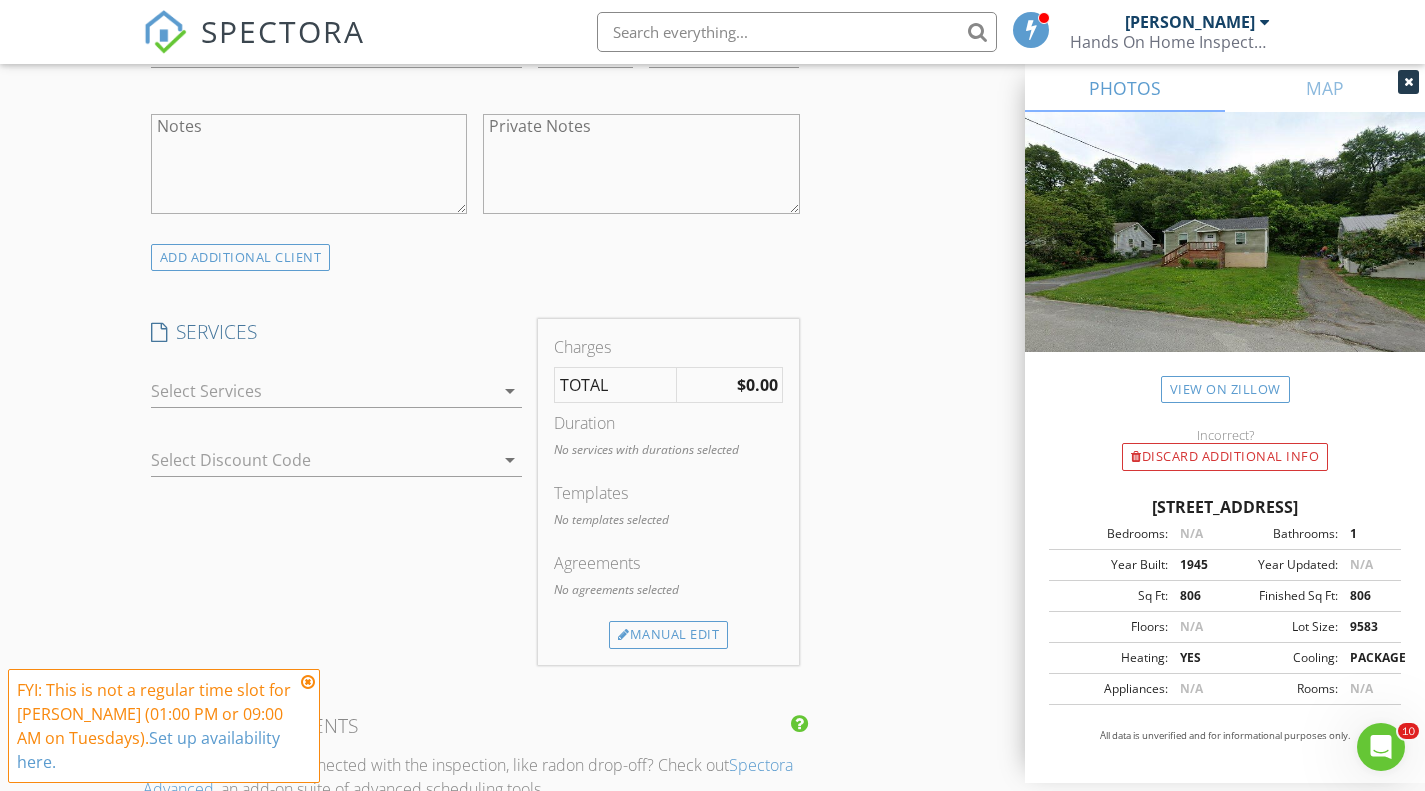 scroll, scrollTop: 1441, scrollLeft: 0, axis: vertical 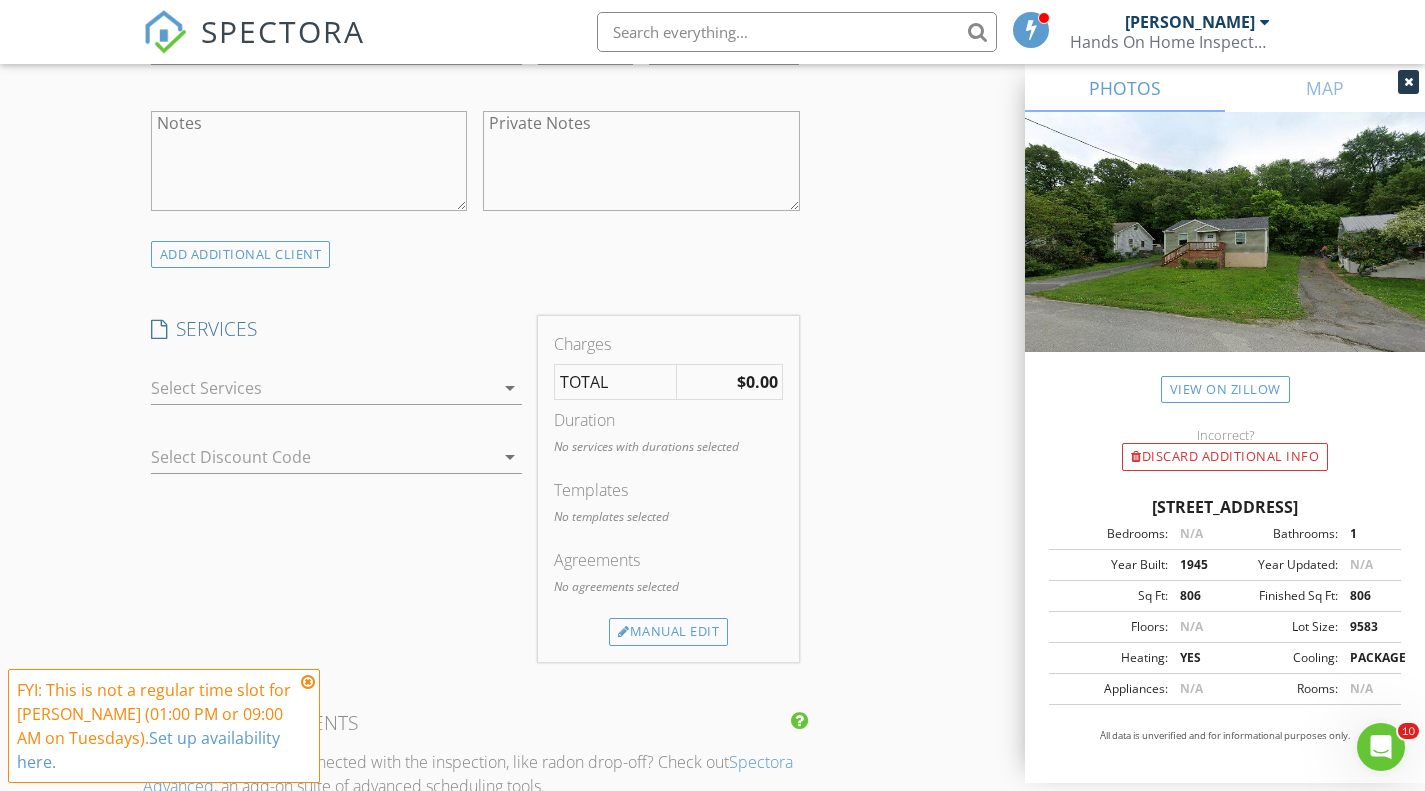click at bounding box center [323, 388] 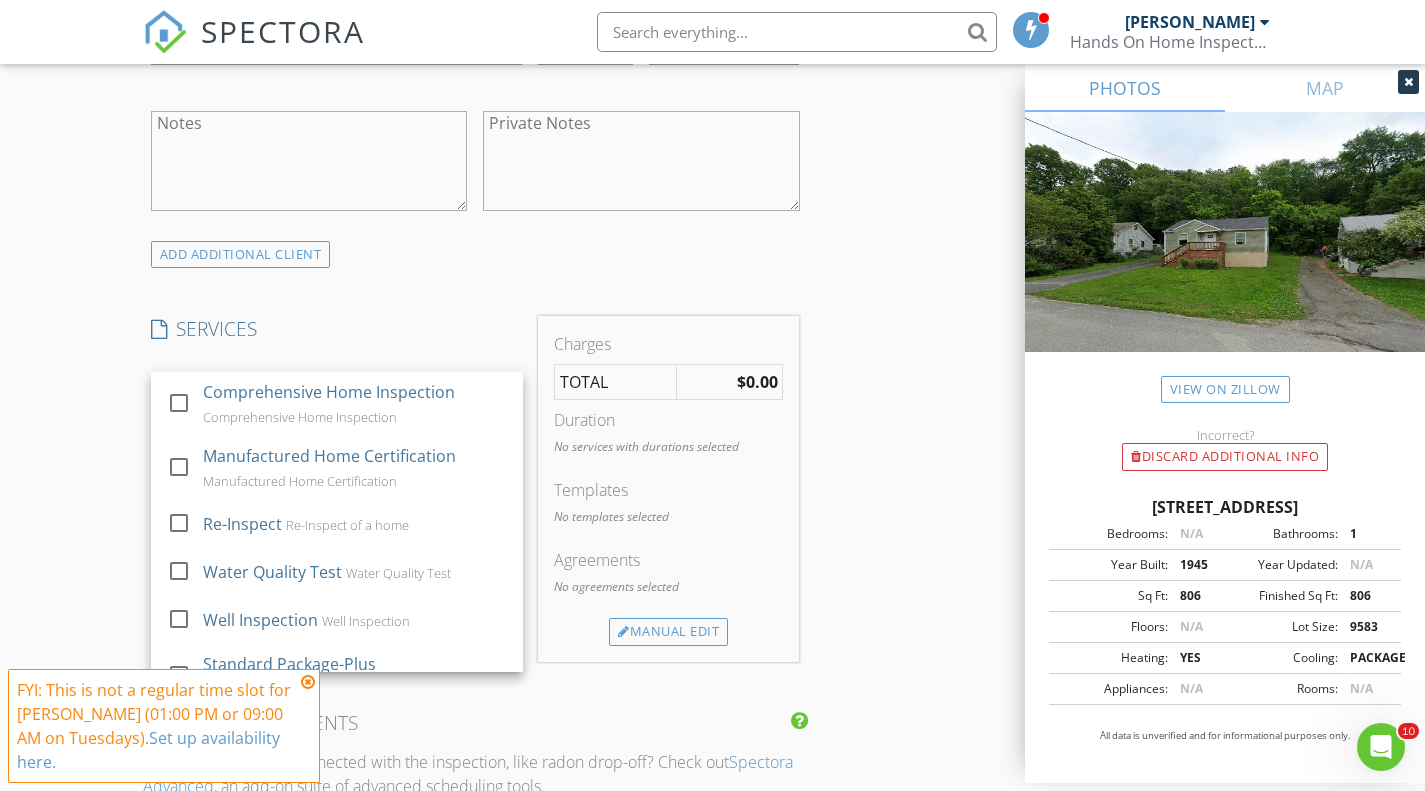 scroll, scrollTop: 196, scrollLeft: 0, axis: vertical 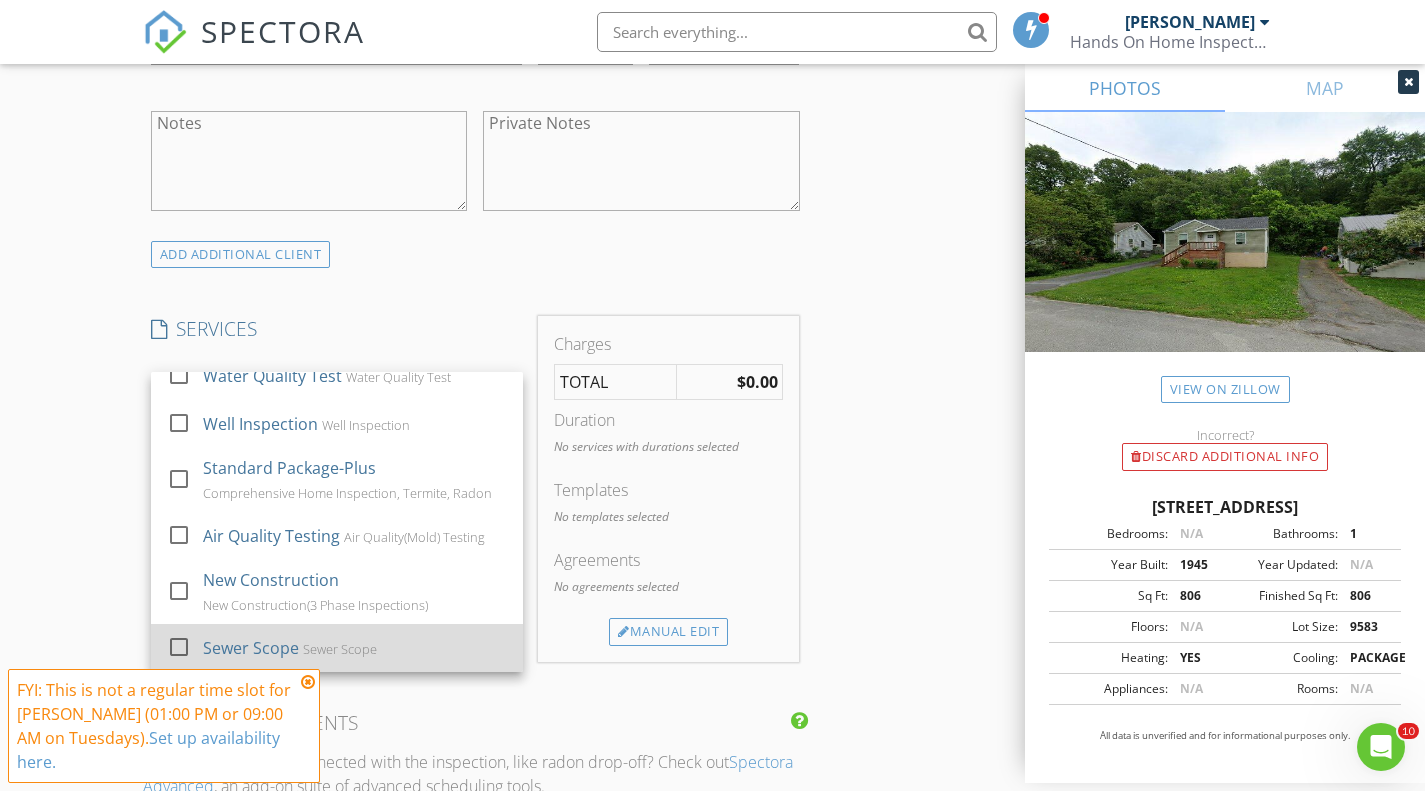 click on "Sewer Scope   Sewer Scope" at bounding box center [355, 648] 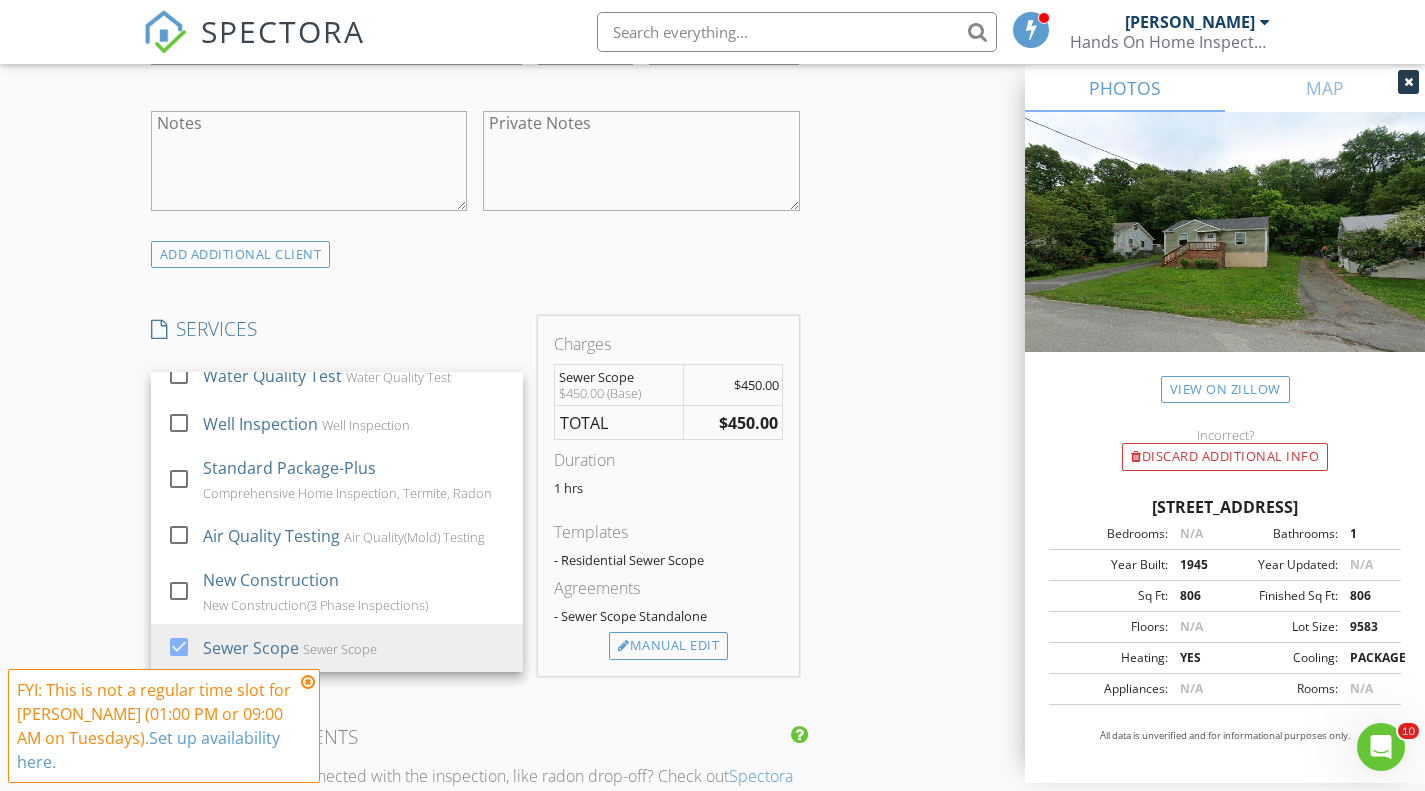 click on "1 hrs" at bounding box center (668, 496) 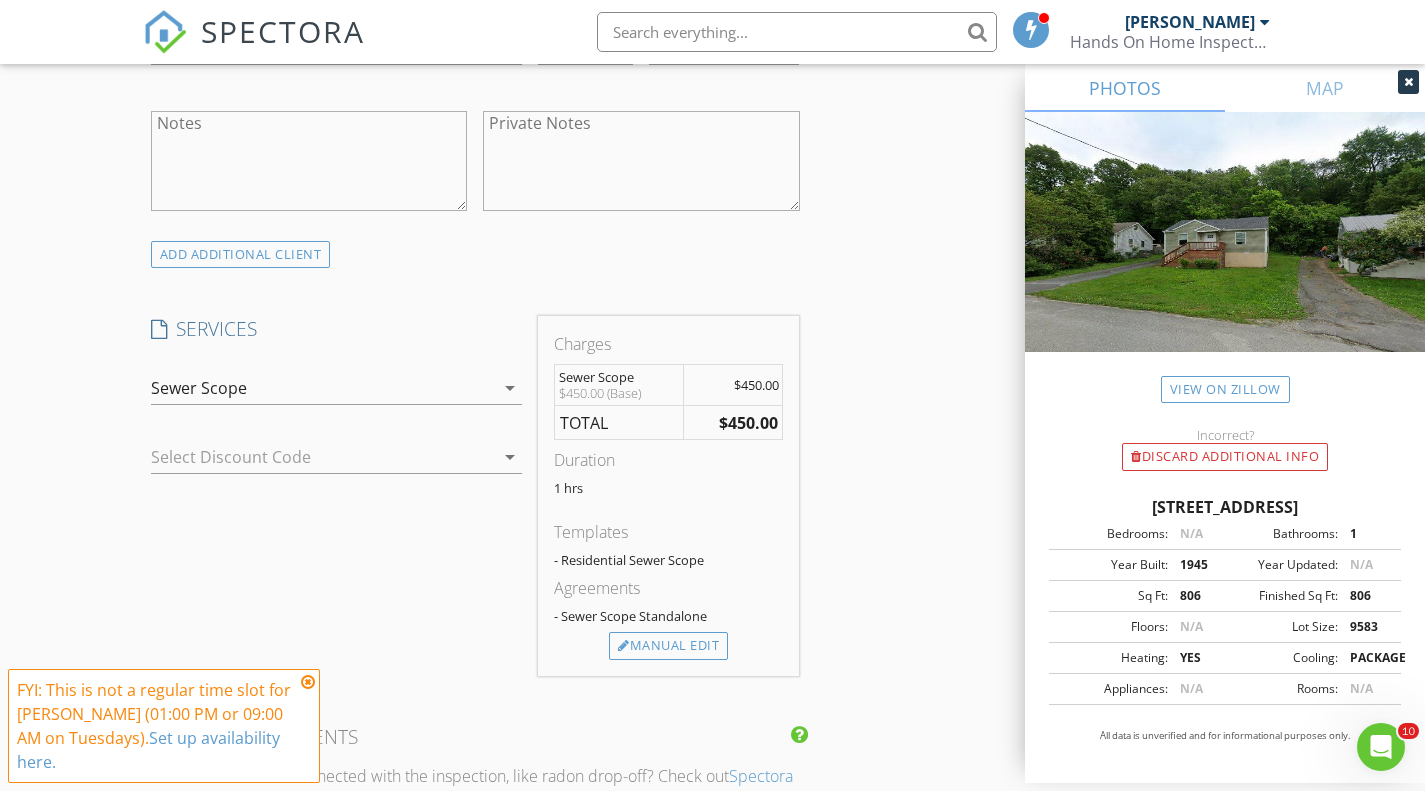 click at bounding box center (309, 457) 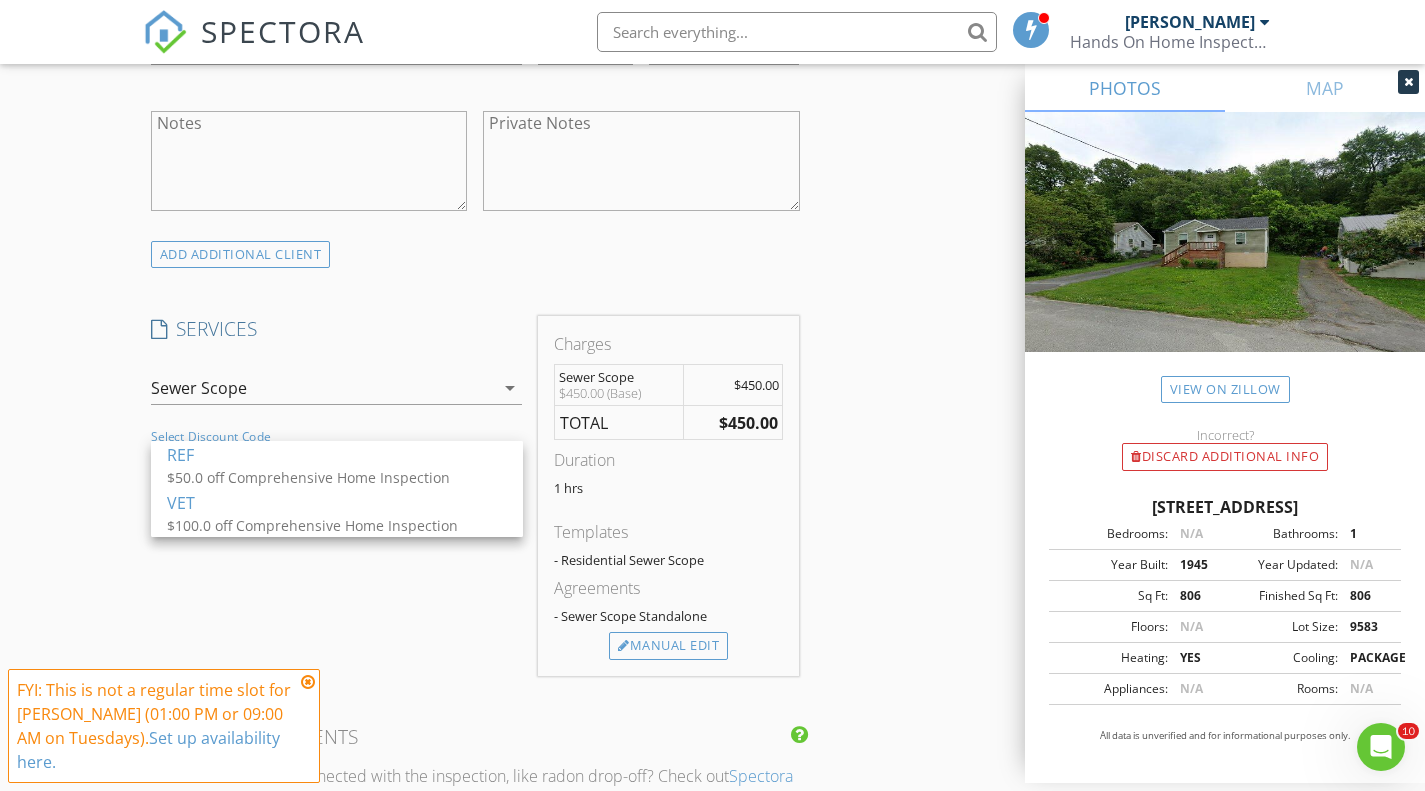 click on "1 hrs" at bounding box center (668, 496) 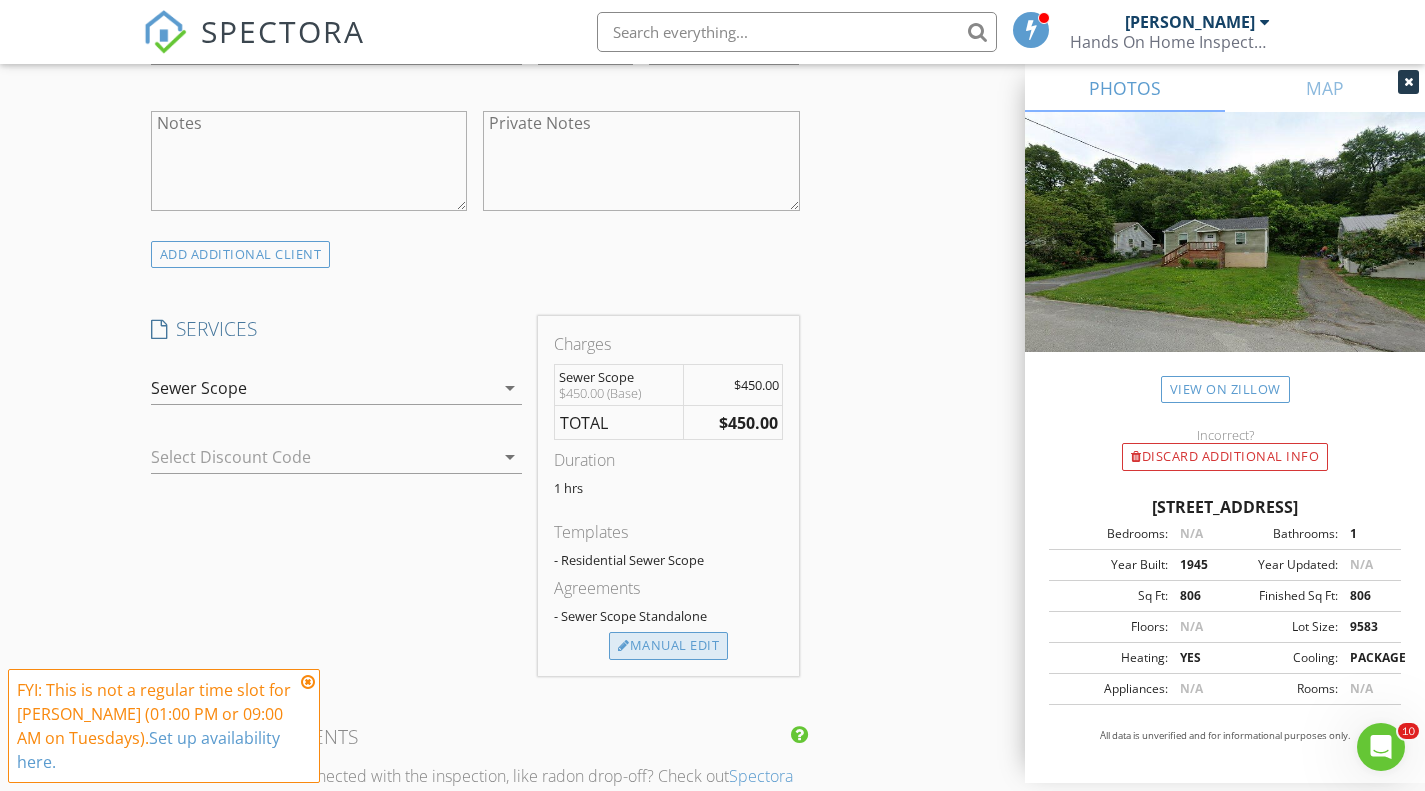 click on "Manual Edit" at bounding box center (668, 646) 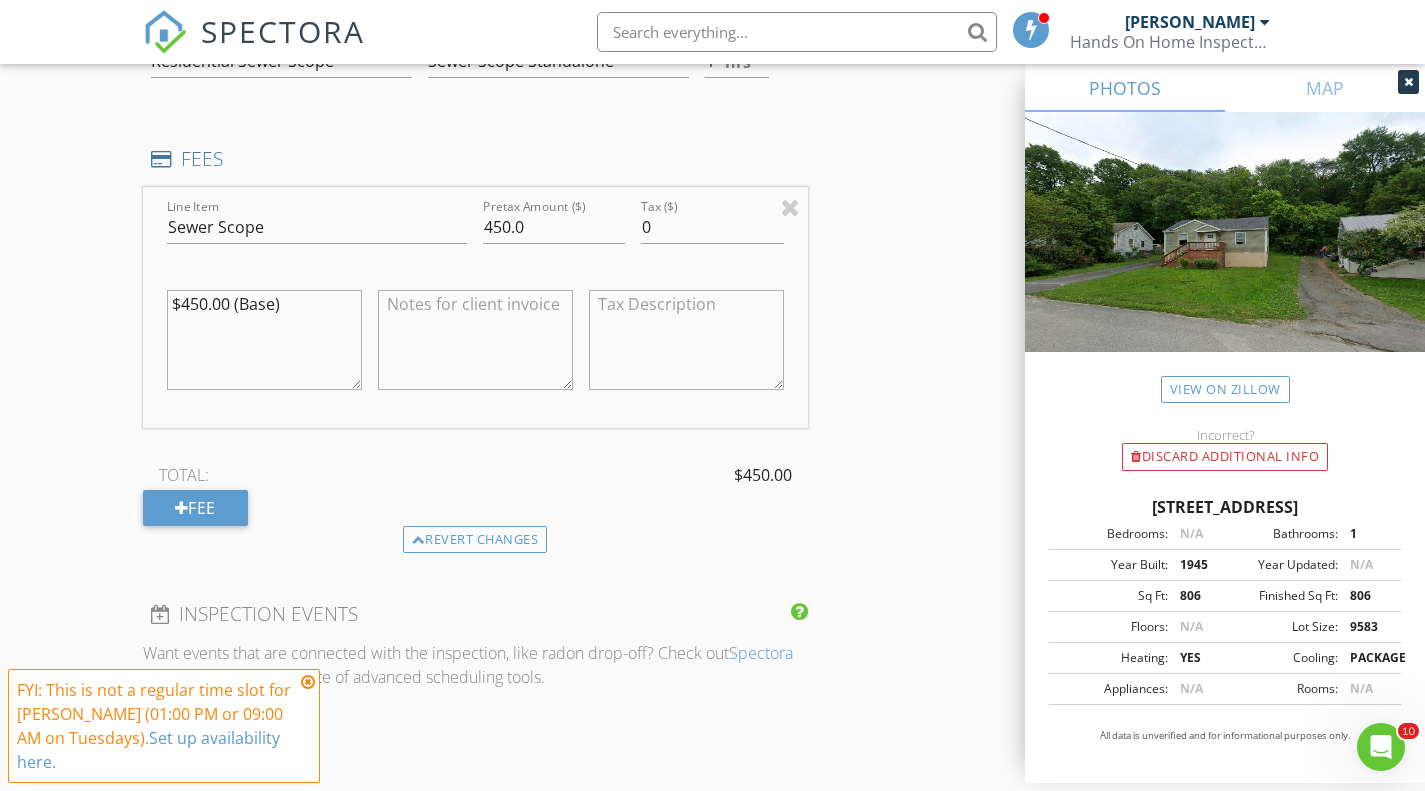 scroll, scrollTop: 1797, scrollLeft: 0, axis: vertical 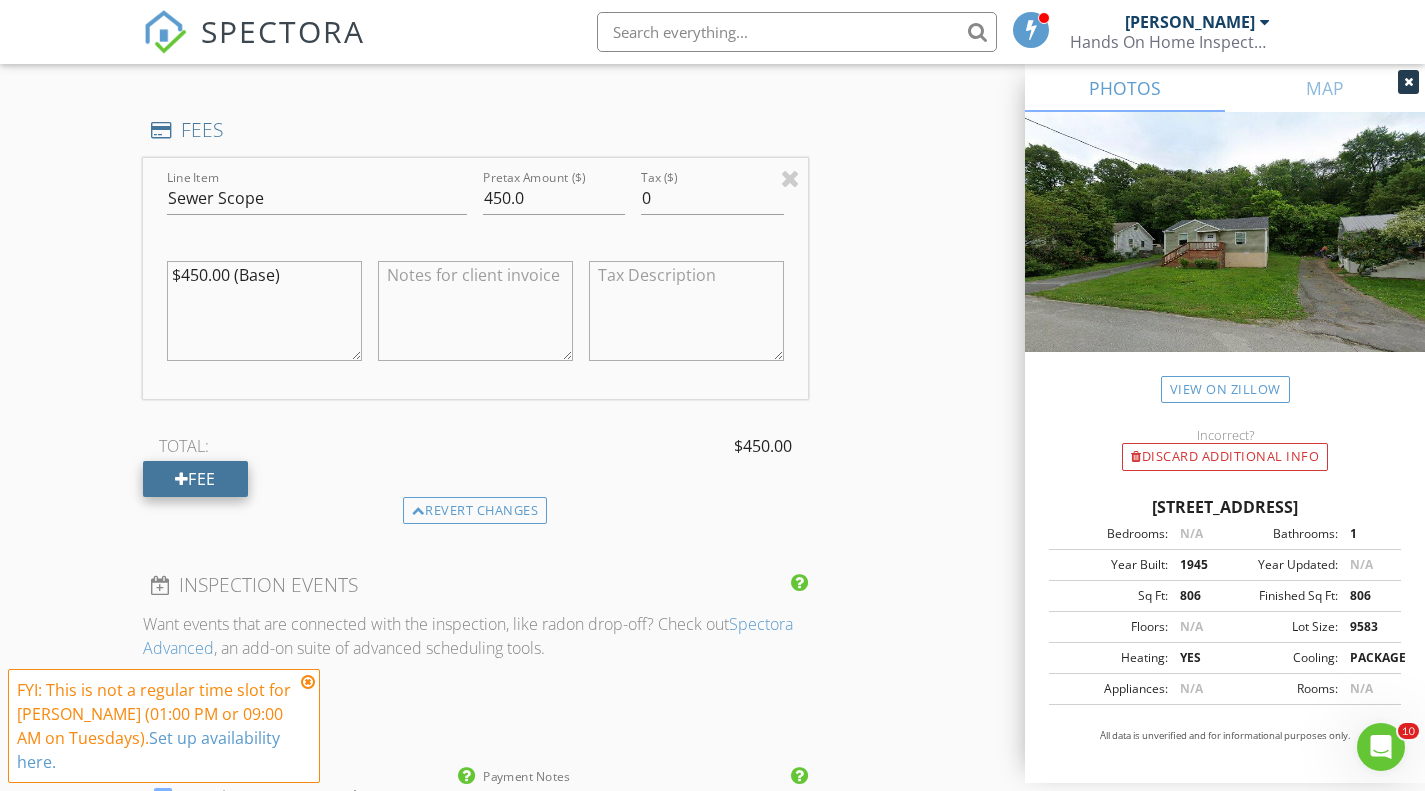 click on "Fee" at bounding box center (195, 479) 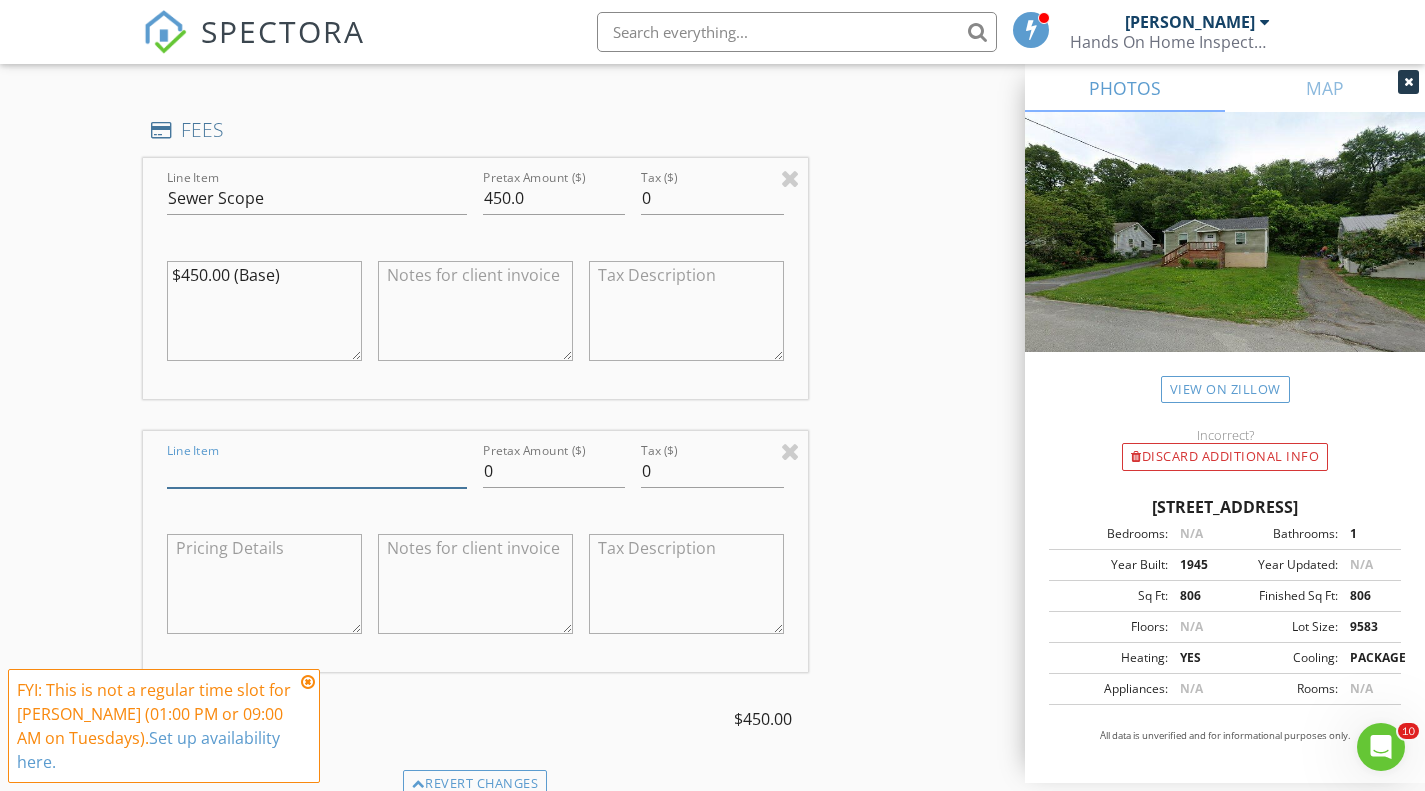 click on "Line Item" at bounding box center [317, 471] 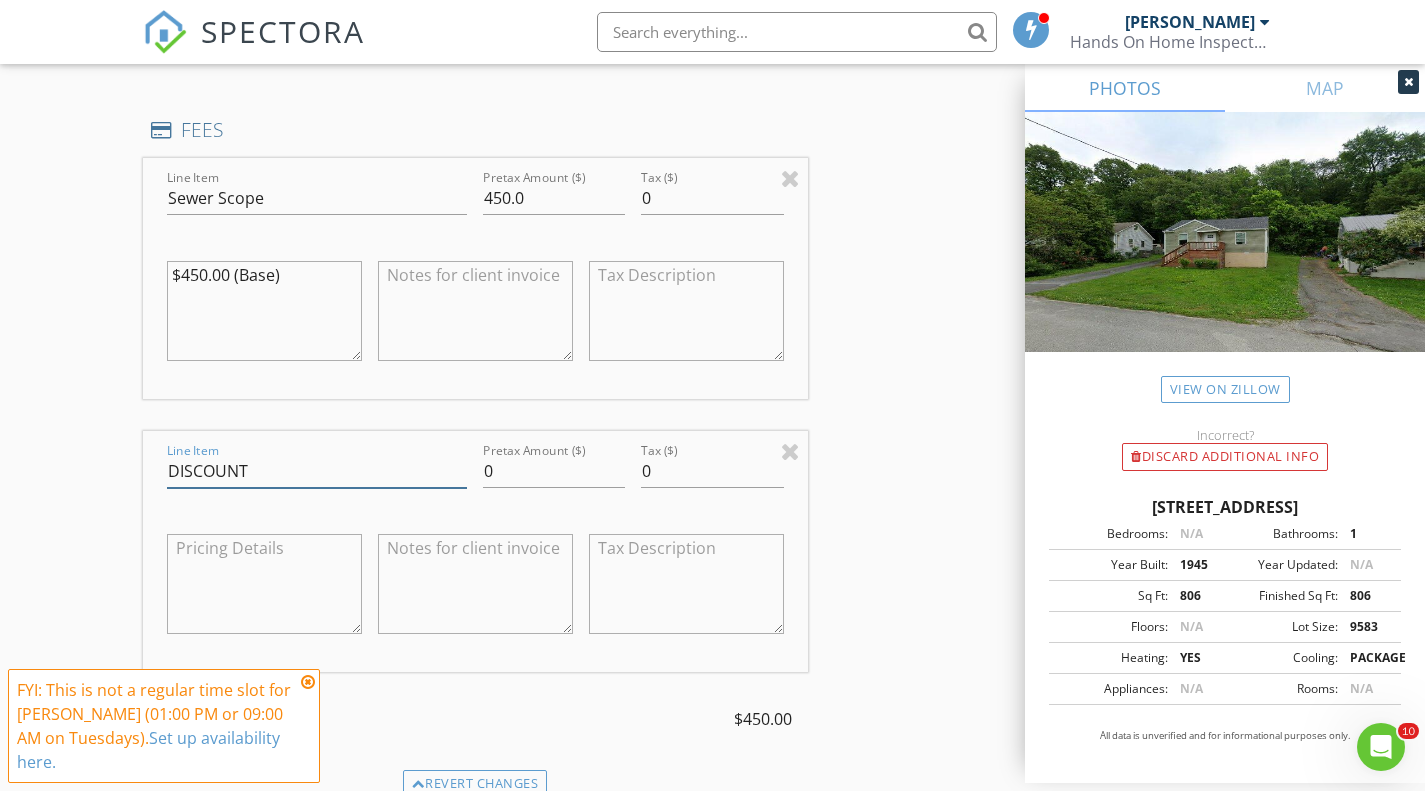type on "DISCOUNT" 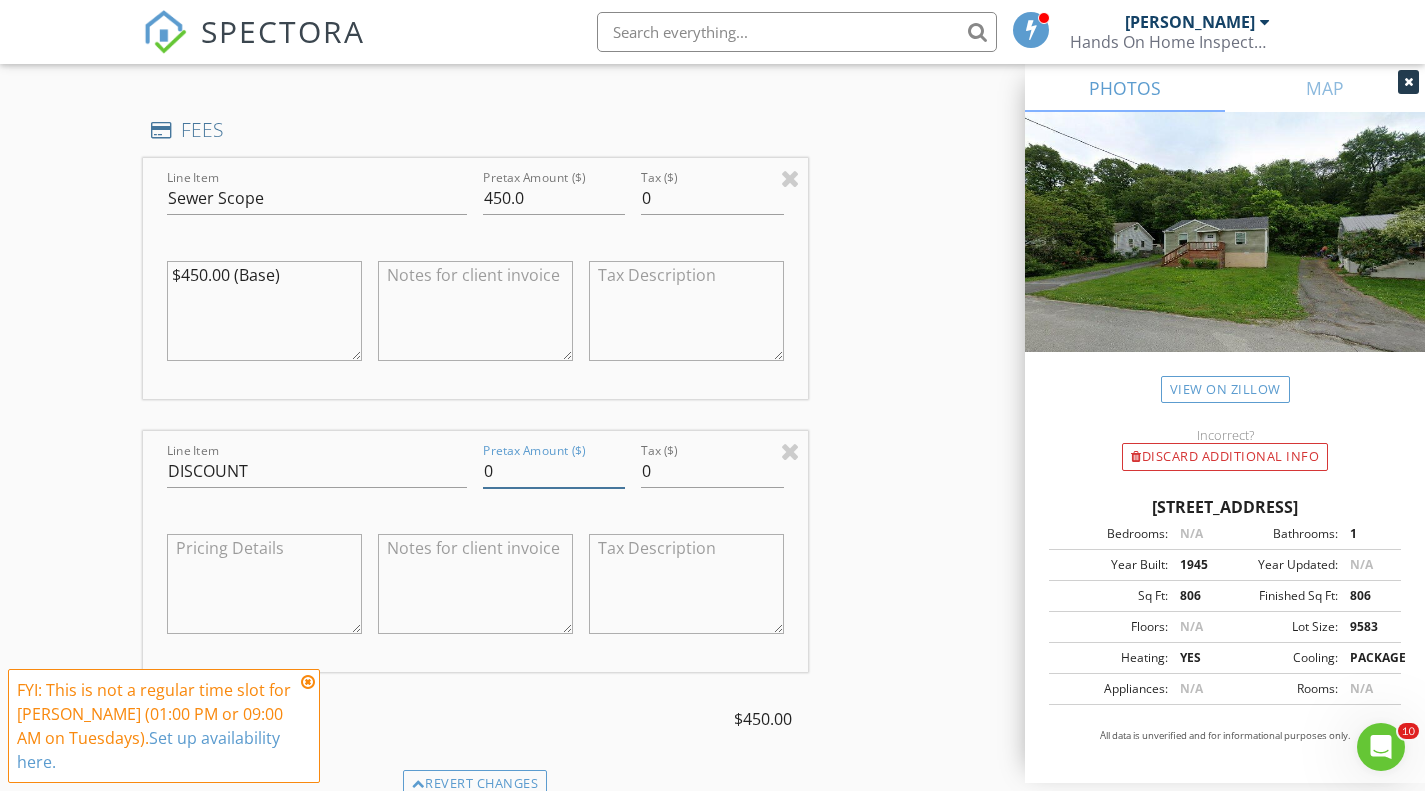 drag, startPoint x: 589, startPoint y: 467, endPoint x: 424, endPoint y: 479, distance: 165.43579 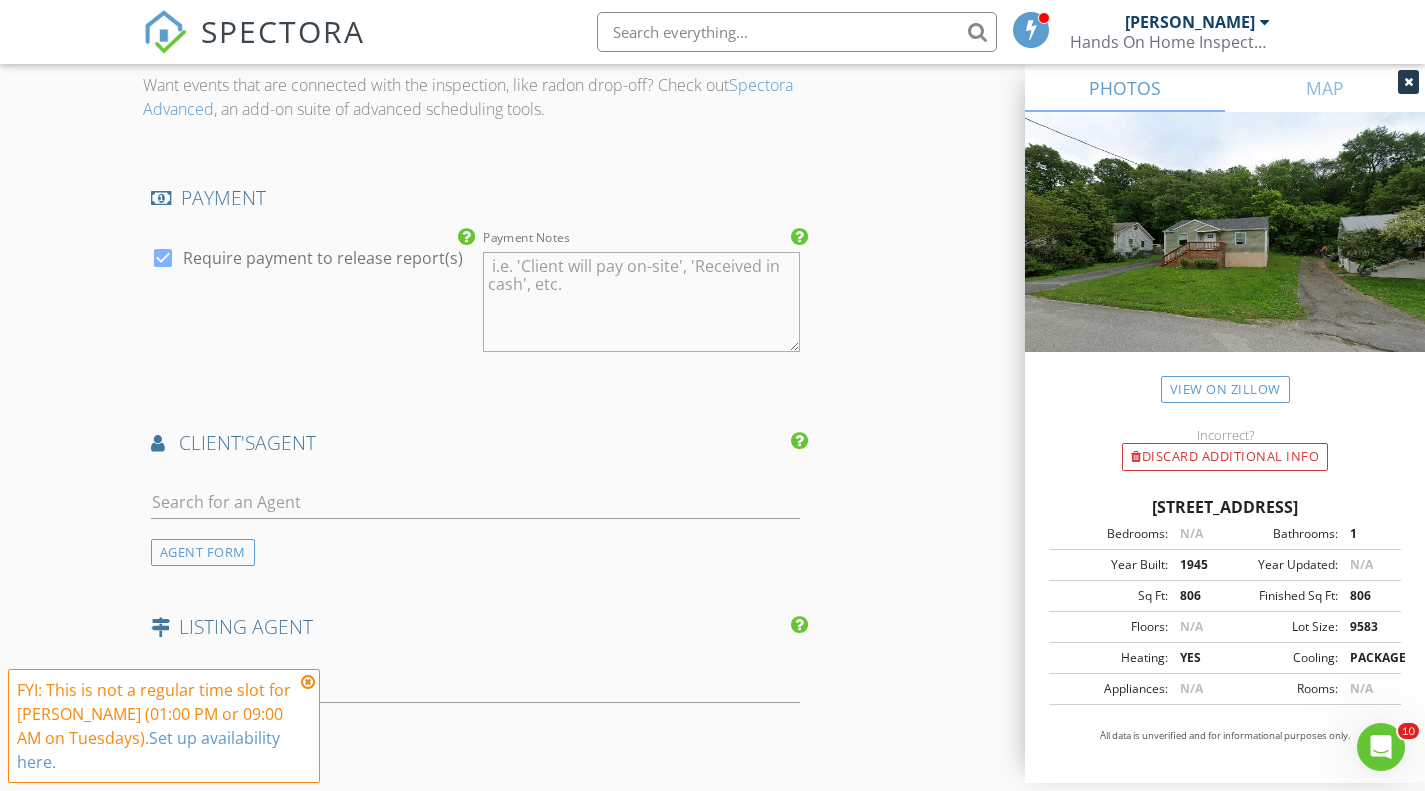 scroll, scrollTop: 3466, scrollLeft: 0, axis: vertical 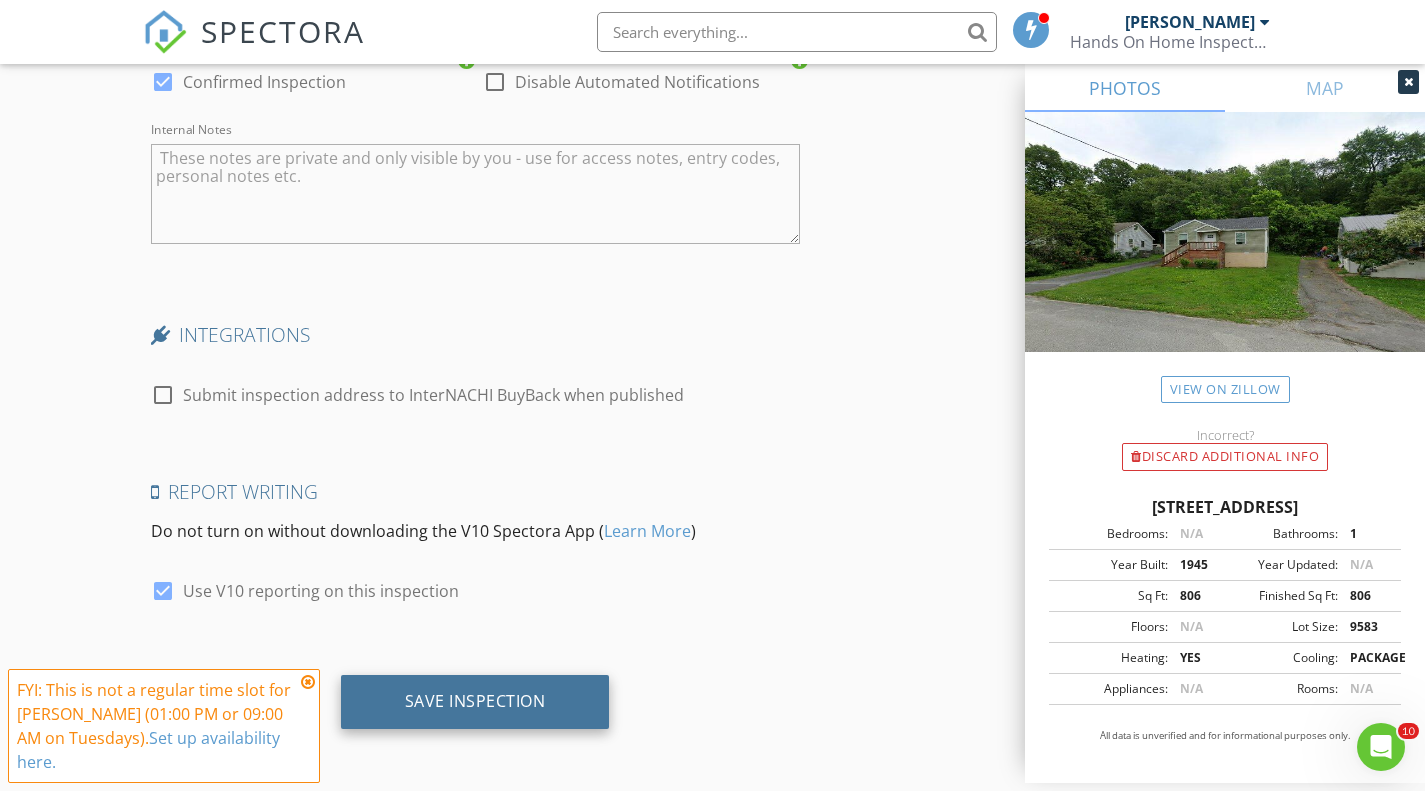 type on "-50" 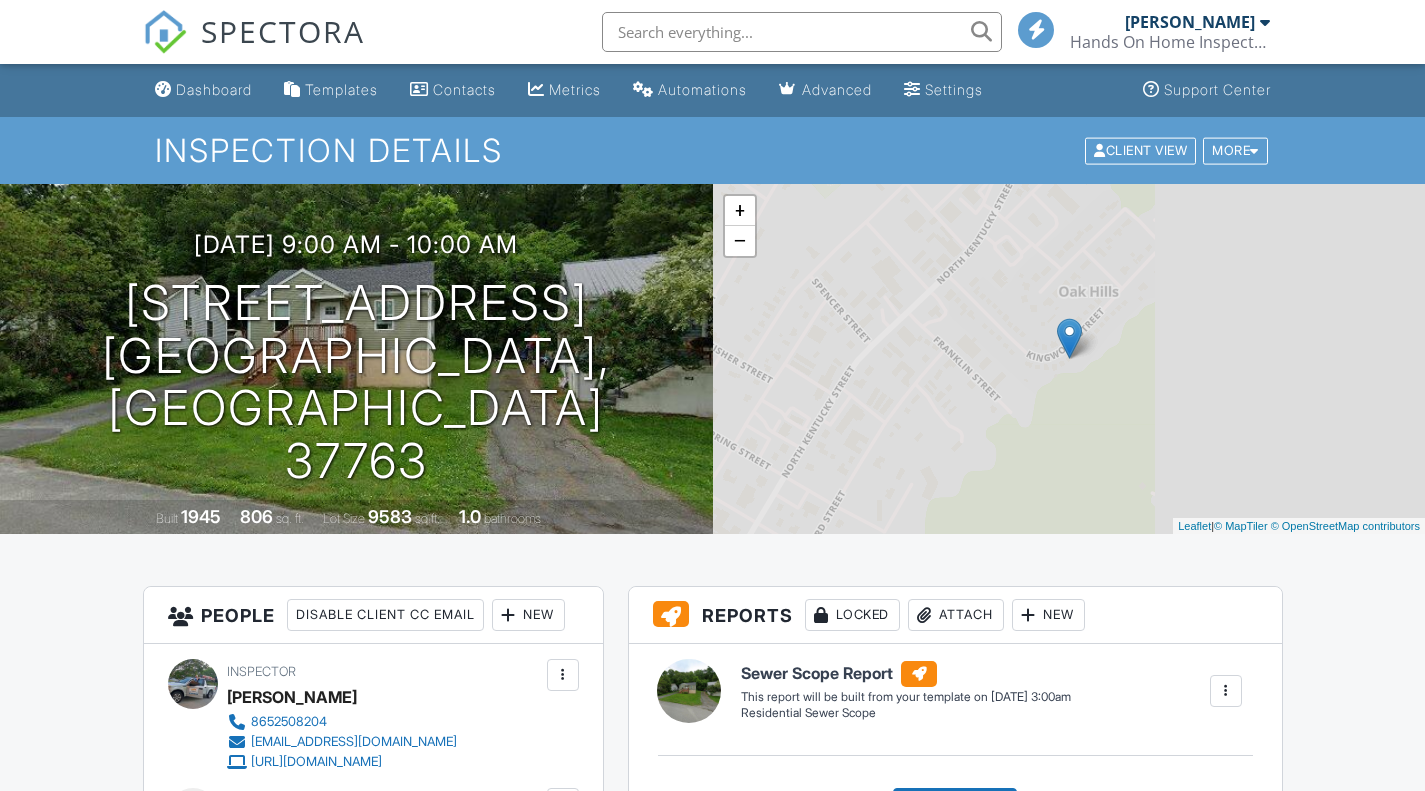 scroll, scrollTop: 0, scrollLeft: 0, axis: both 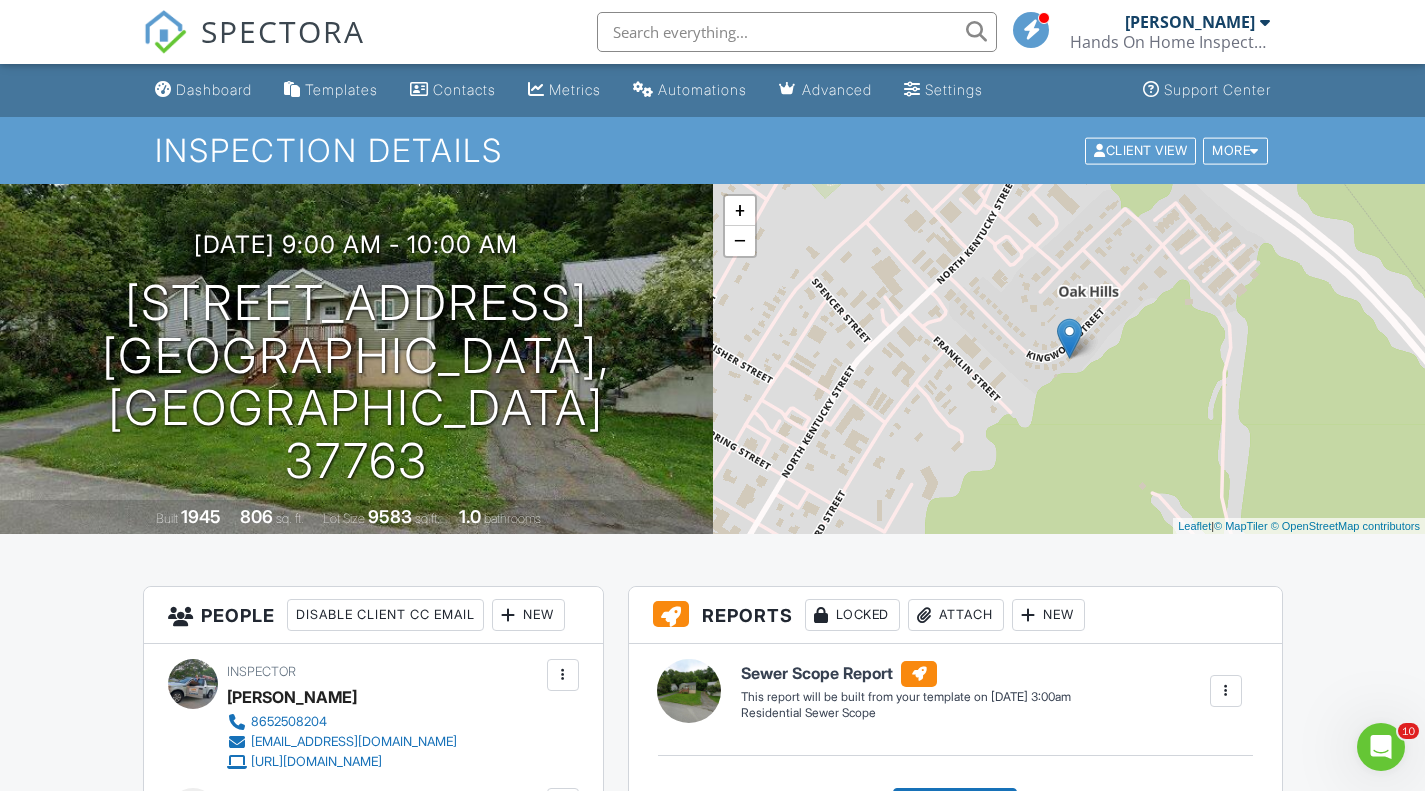drag, startPoint x: 1439, startPoint y: 166, endPoint x: 1439, endPoint y: -107, distance: 273 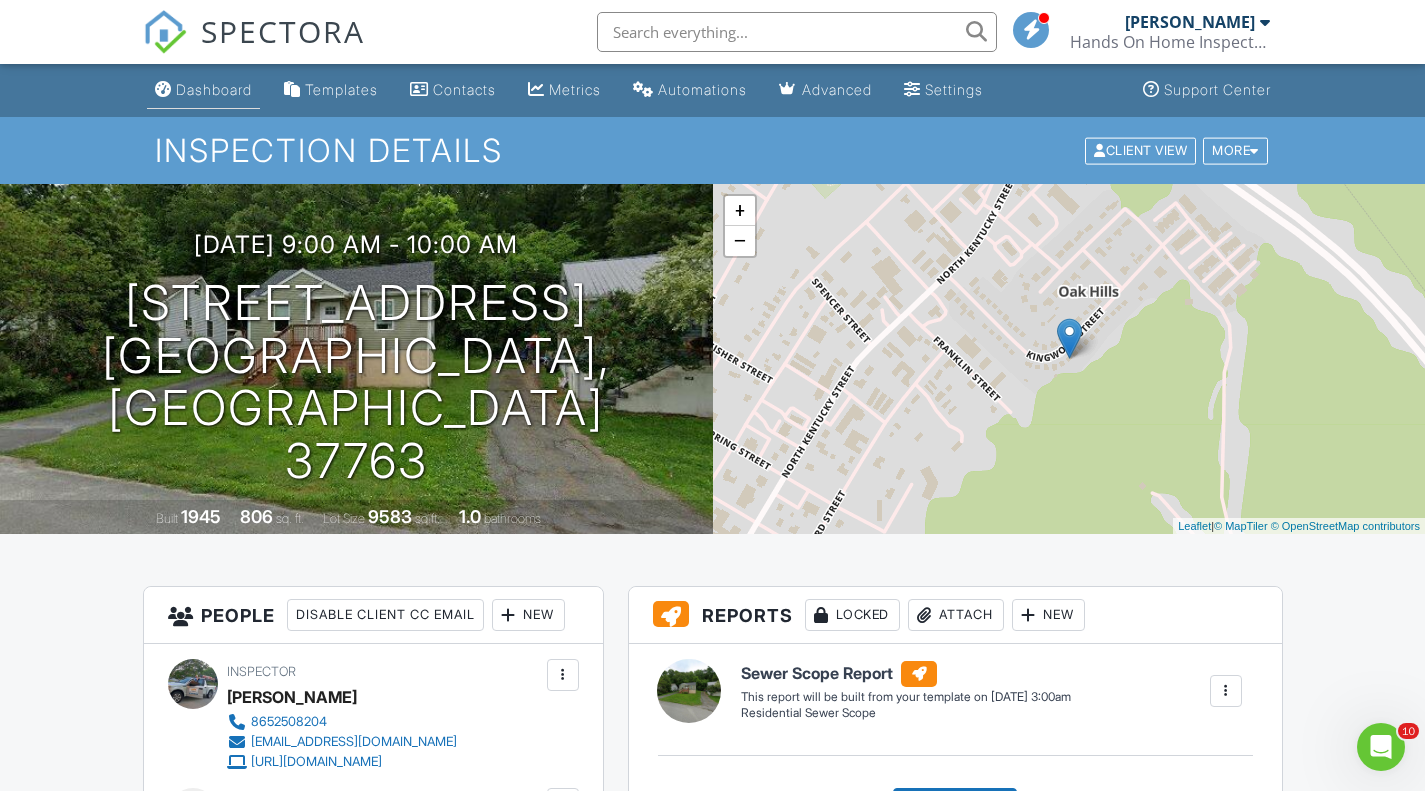 click on "Dashboard" at bounding box center (214, 89) 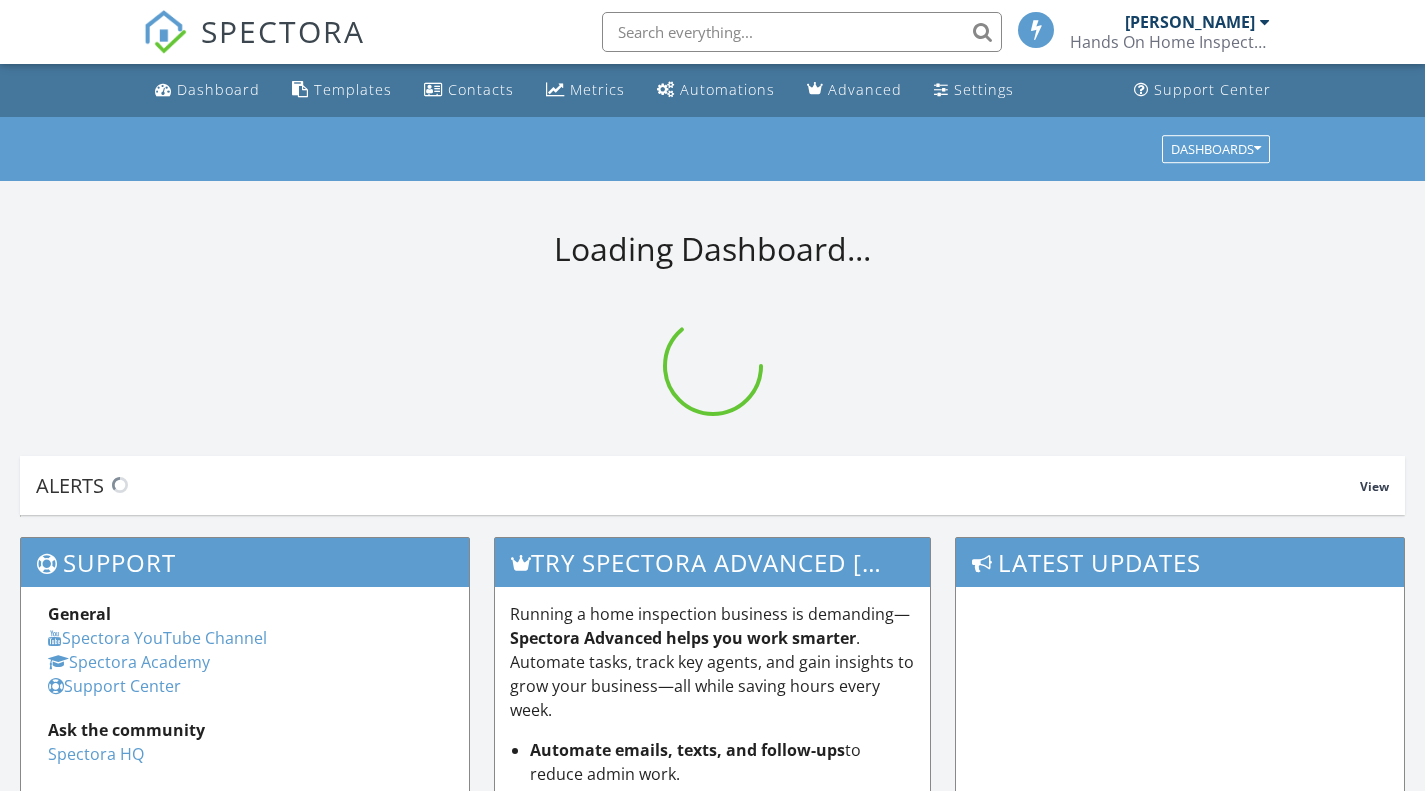 scroll, scrollTop: 0, scrollLeft: 0, axis: both 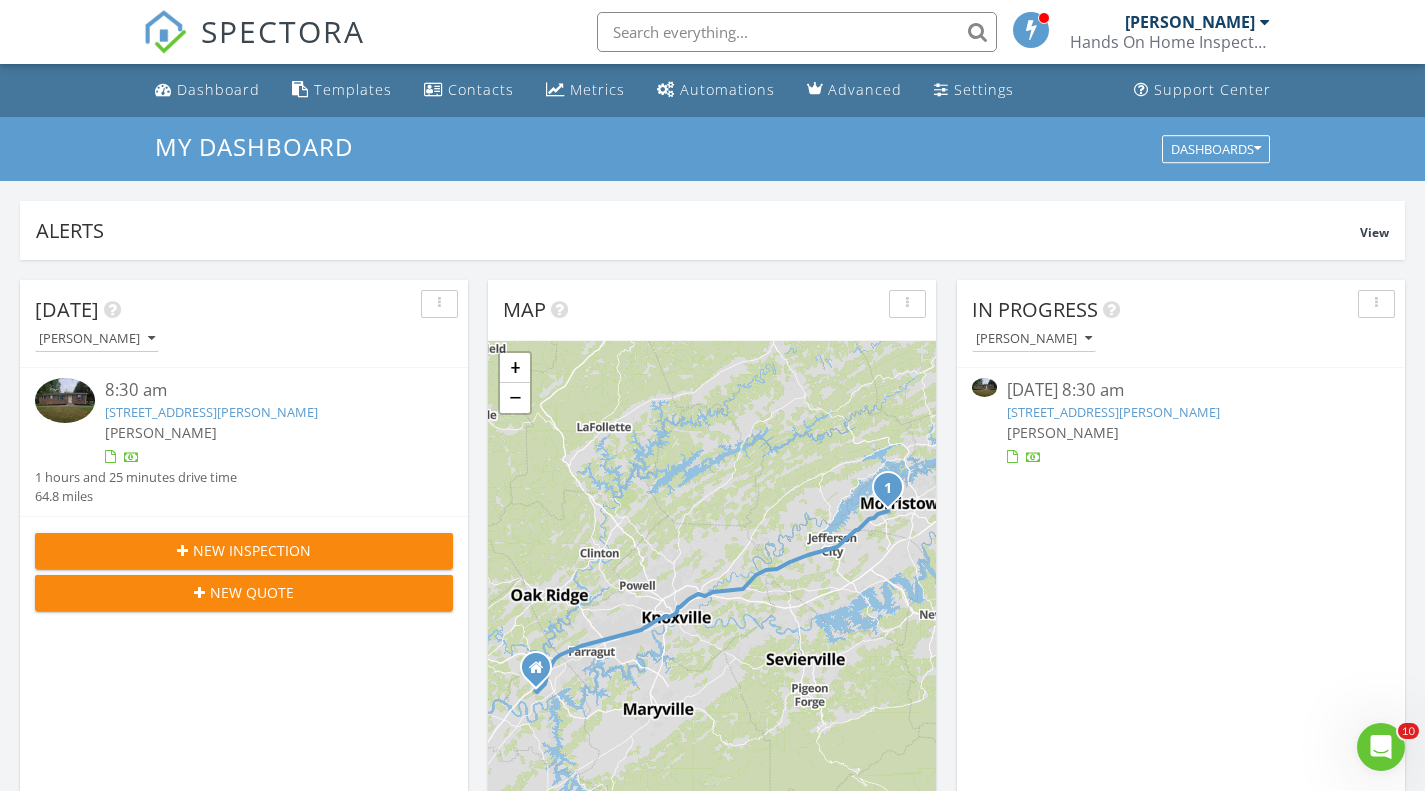 click at bounding box center (797, 32) 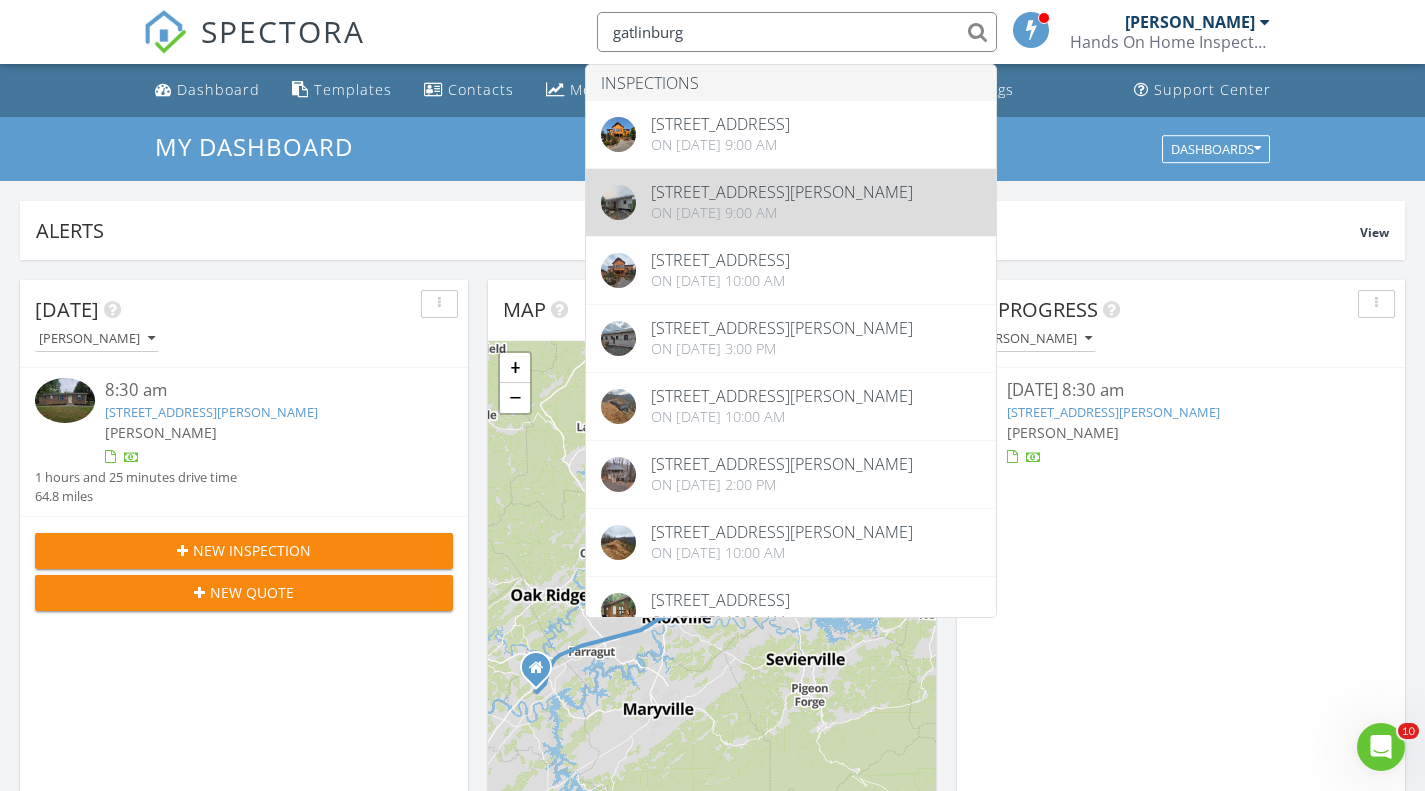 type on "gatlinburg" 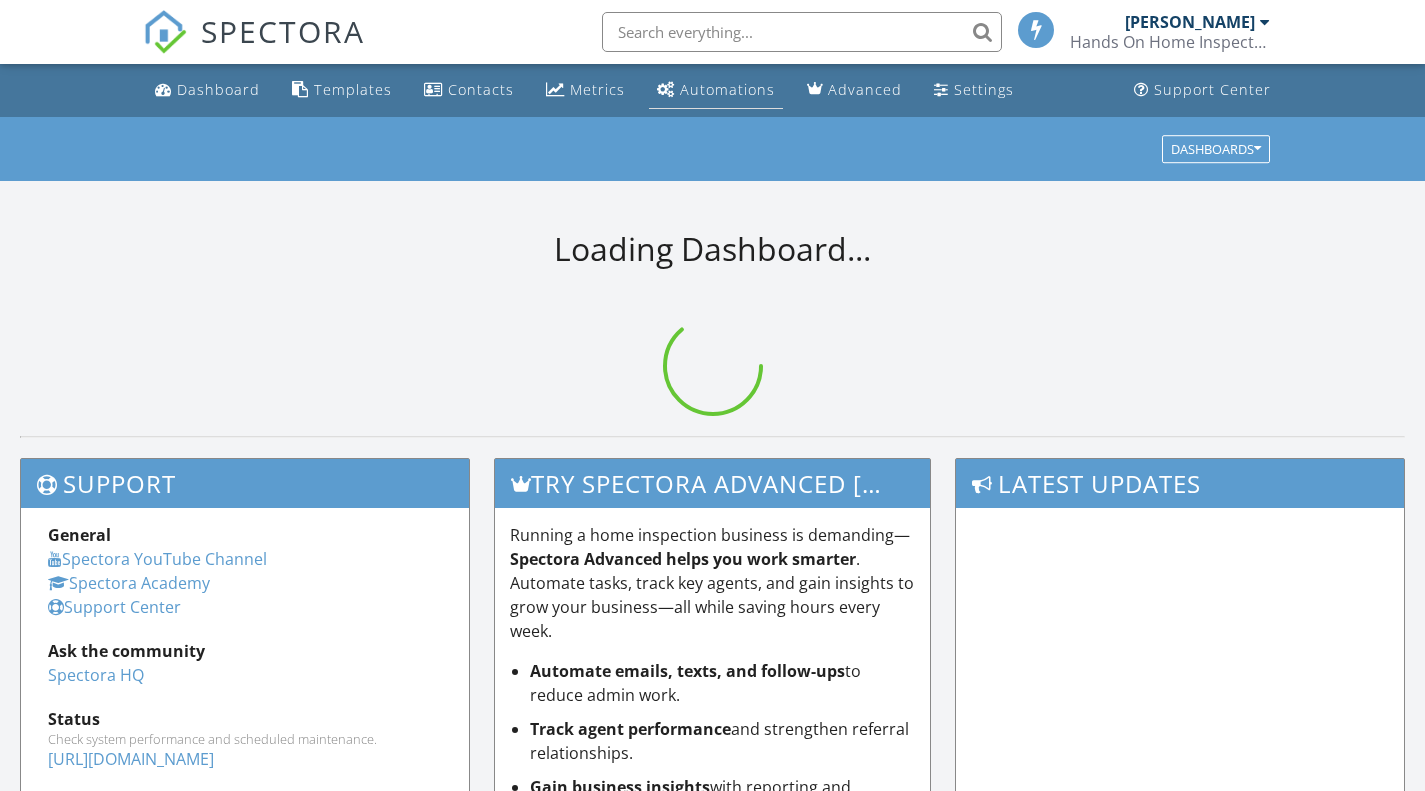 scroll, scrollTop: 0, scrollLeft: 0, axis: both 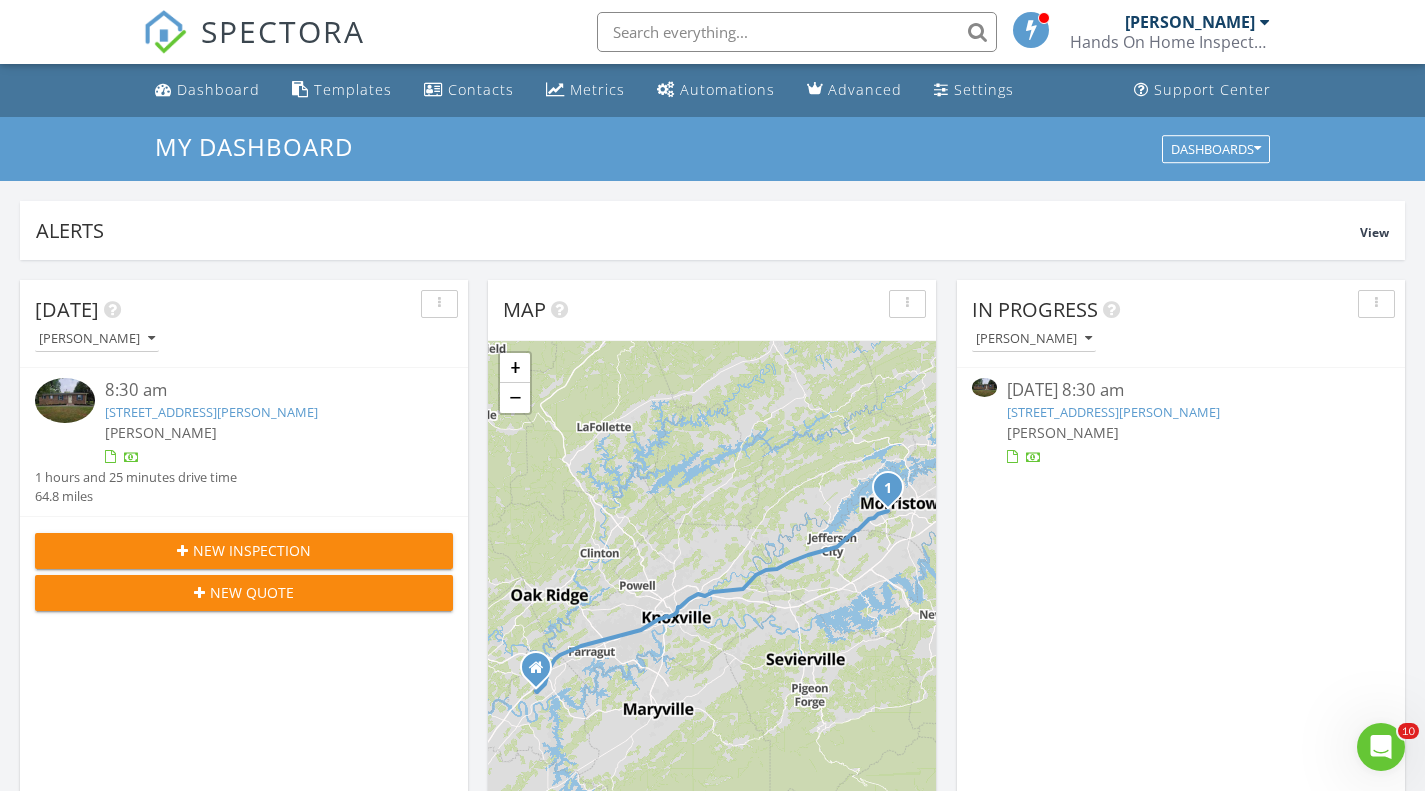click on "New Inspection" at bounding box center (244, 550) 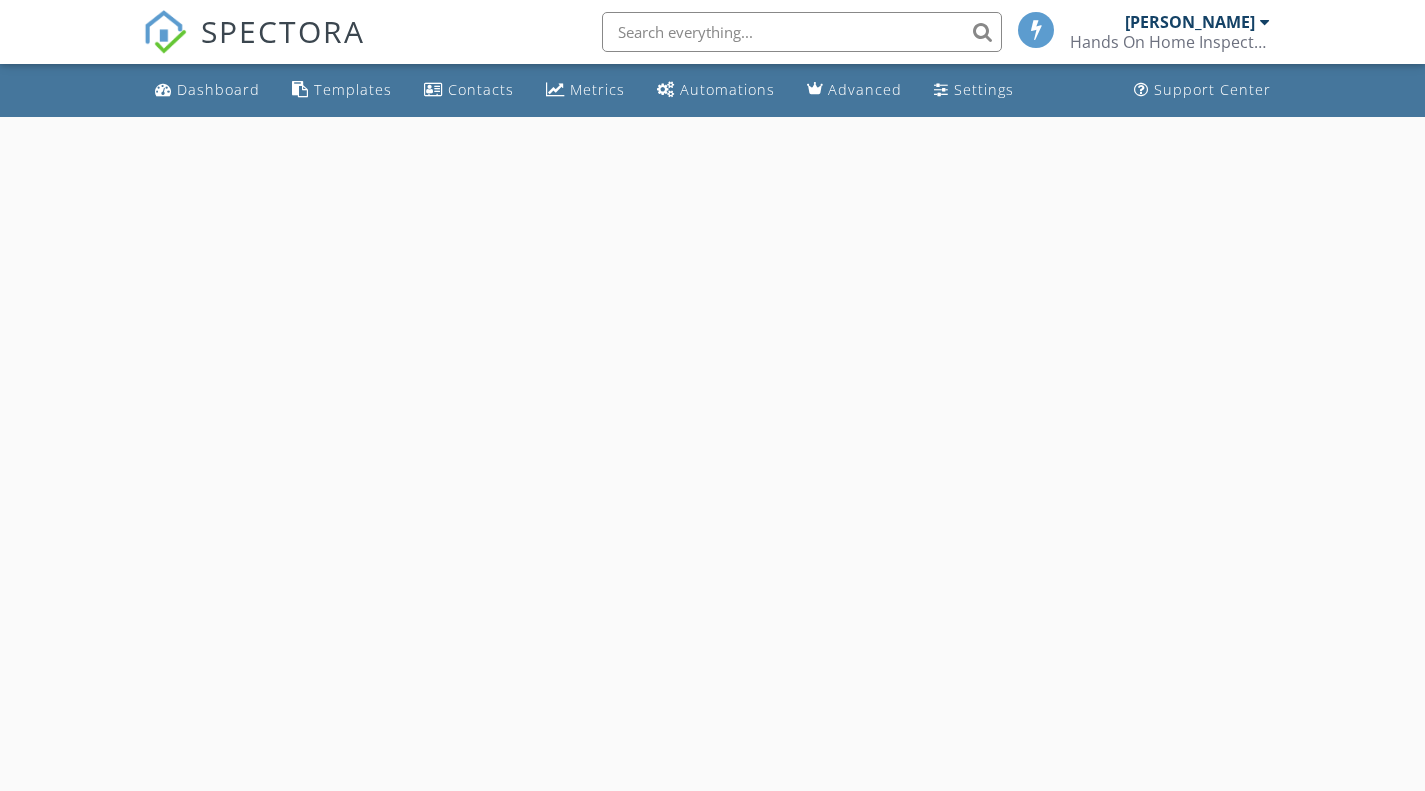 scroll, scrollTop: 0, scrollLeft: 0, axis: both 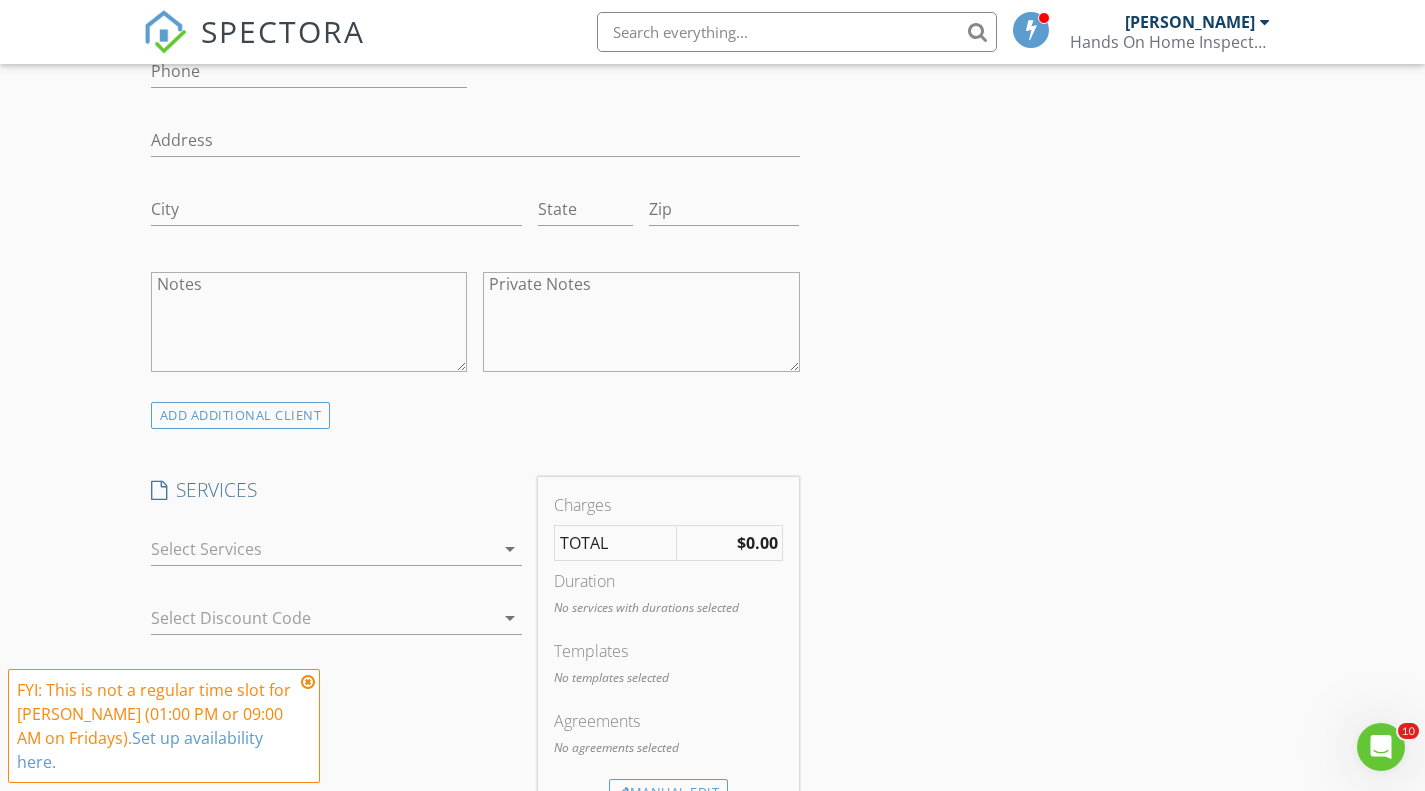 click on "New Inspection
Click here to use the New Order Form
INSPECTOR(S)
check_box   Justin Dempsey   PRIMARY   Justin Dempsey arrow_drop_down   check_box_outline_blank Justin Dempsey specifically requested
Date/Time
07/11/2025 8:00 AM
Location
Address Form       Can't find your address?   Click here.
client
check_box Enable Client CC email for this inspection   Client Search     check_box_outline_blank Client is a Company/Organization     First Name   Last Name   Email   CC Email   Phone   Address   City   State   Zip       Notes   Private Notes
ADD ADDITIONAL client
SERVICES
check_box_outline_blank   Comprehensive Home Inspection   Comprehensive Home Inspection check_box_outline_blank   Manufactured Home Certification   Manufactured Home Certification   Re-Inspect" at bounding box center [712, 866] 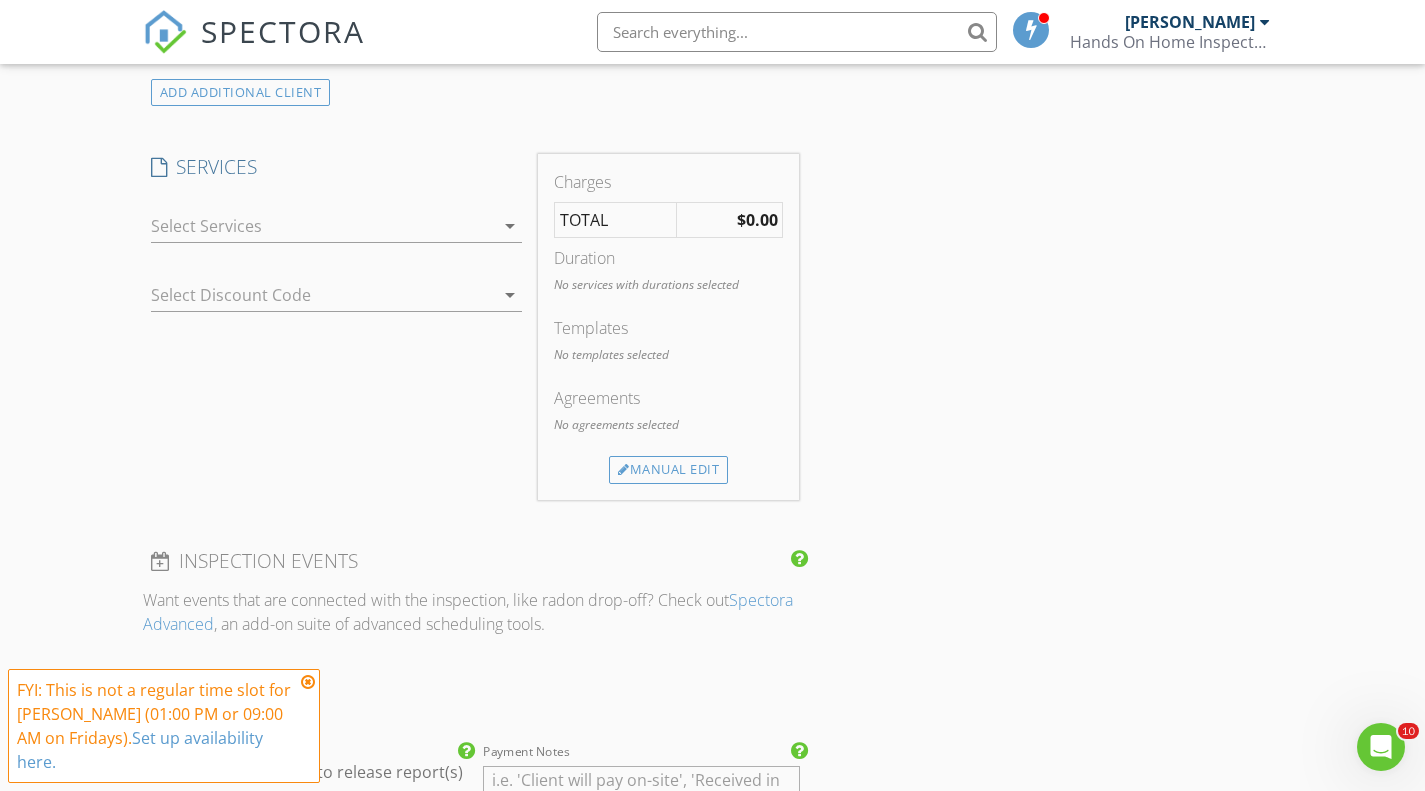 scroll, scrollTop: 1231, scrollLeft: 0, axis: vertical 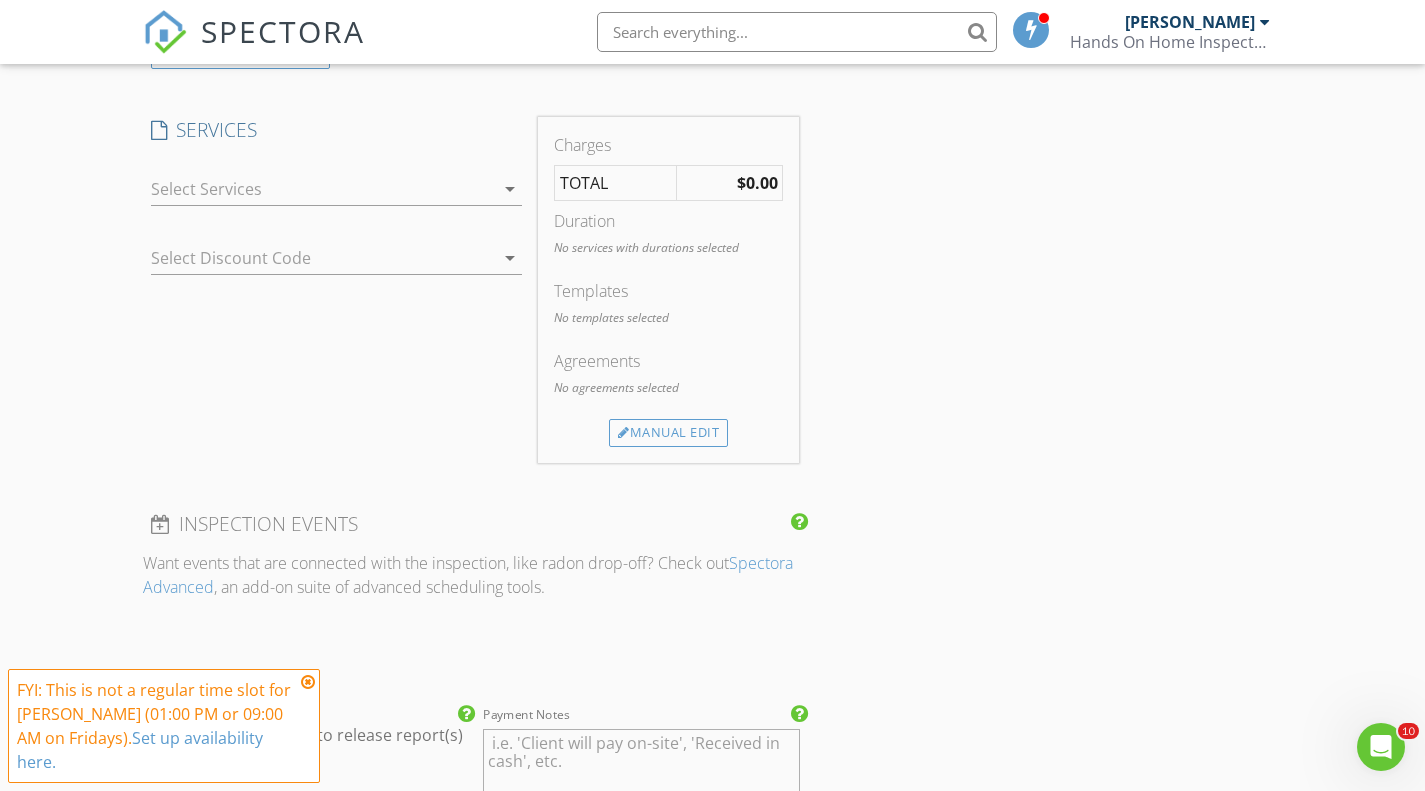 click on "arrow_drop_down" at bounding box center [510, 189] 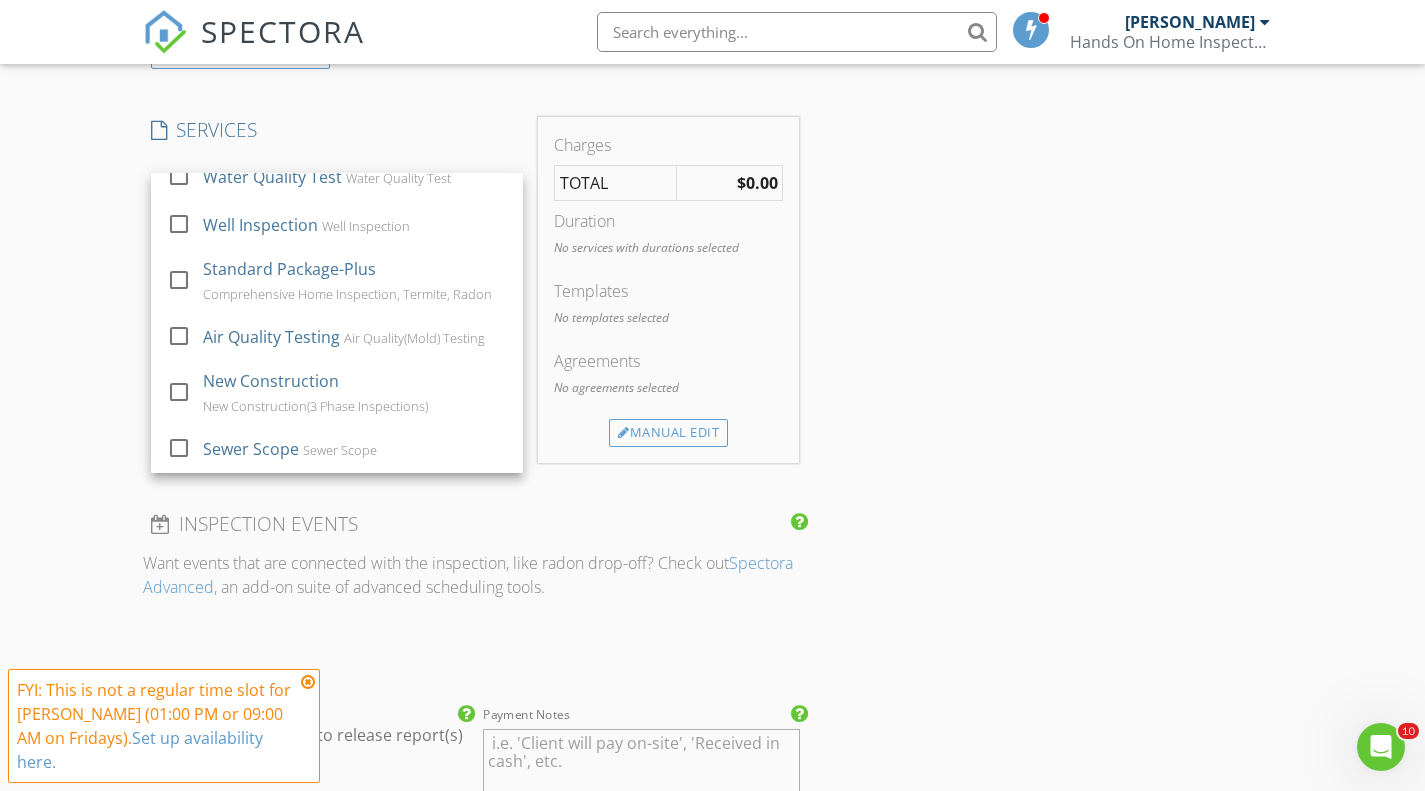 scroll, scrollTop: 0, scrollLeft: 0, axis: both 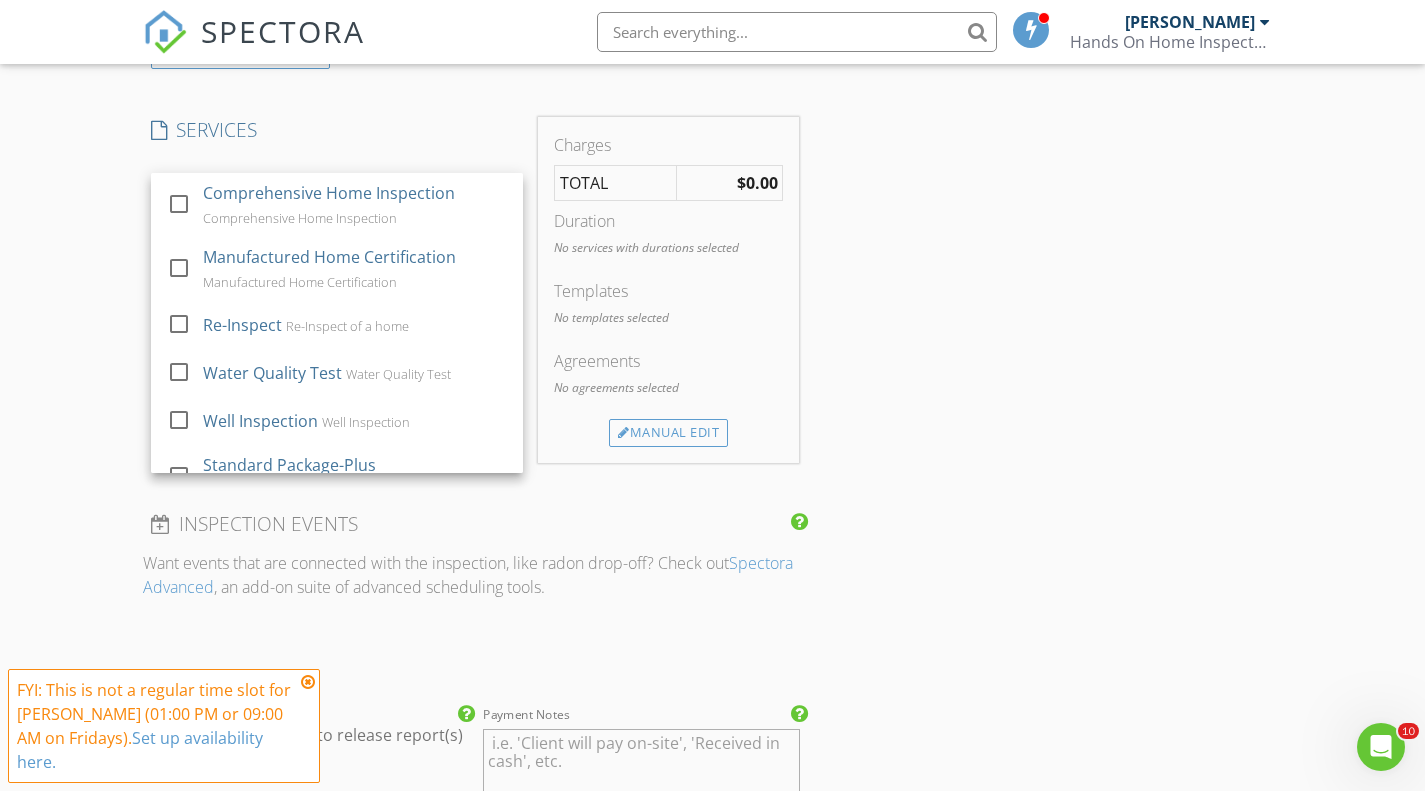 click on "INSPECTOR(S)
check_box   Justin Dempsey   PRIMARY   Justin Dempsey arrow_drop_down   check_box_outline_blank Justin Dempsey specifically requested
Date/Time
07/11/2025 8:00 AM
Location
Address Form       Can't find your address?   Click here.
client
check_box Enable Client CC email for this inspection   Client Search     check_box_outline_blank Client is a Company/Organization     First Name   Last Name   Email   CC Email   Phone   Address   City   State   Zip       Notes   Private Notes
ADD ADDITIONAL client
SERVICES
check_box_outline_blank   Comprehensive Home Inspection   Comprehensive Home Inspection check_box_outline_blank   Manufactured Home Certification   Manufactured Home Certification check_box_outline_blank   Re-Inspect   Re-Inspect of a home check_box_outline_blank" at bounding box center [713, 539] 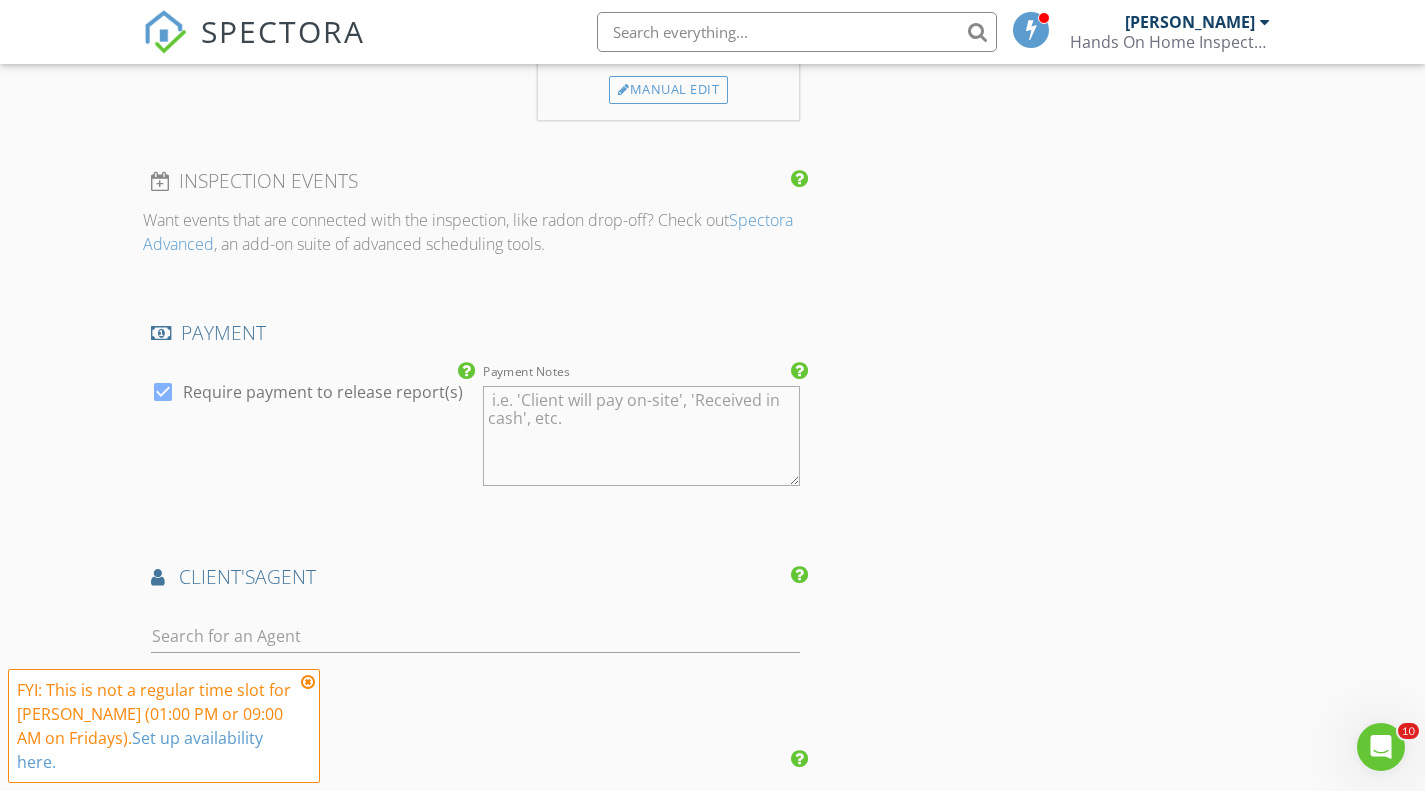 scroll, scrollTop: 2565, scrollLeft: 0, axis: vertical 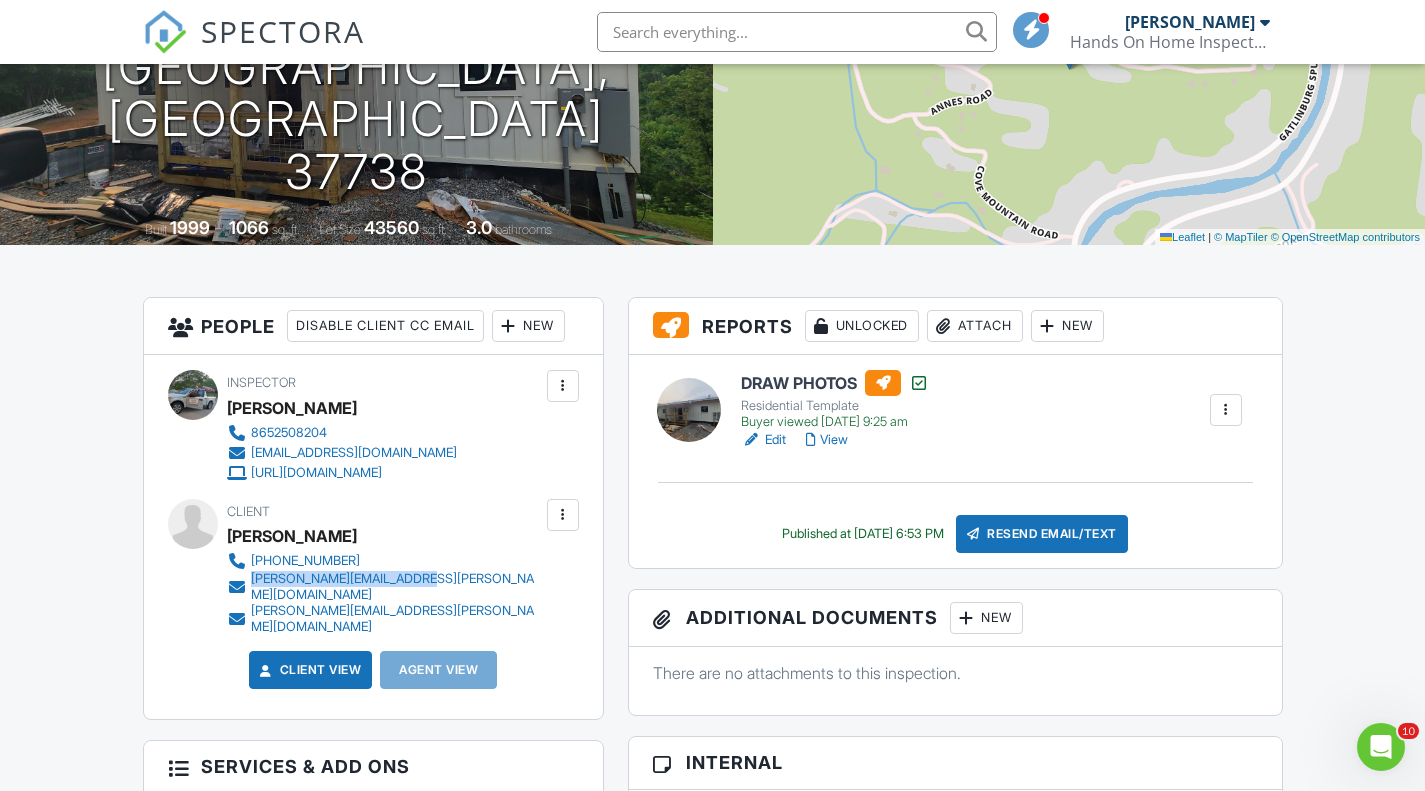 drag, startPoint x: 487, startPoint y: 575, endPoint x: 251, endPoint y: 587, distance: 236.30489 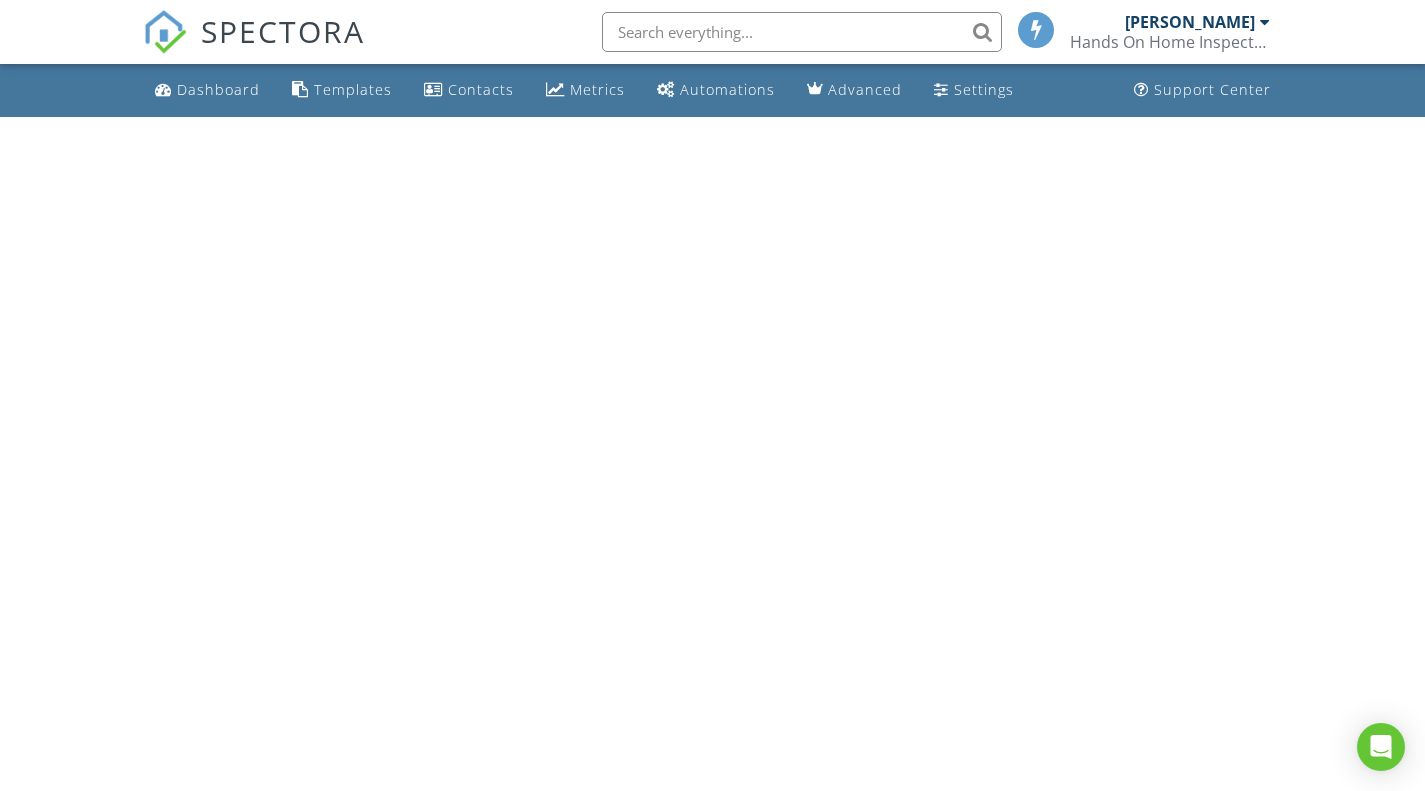 scroll, scrollTop: 0, scrollLeft: 0, axis: both 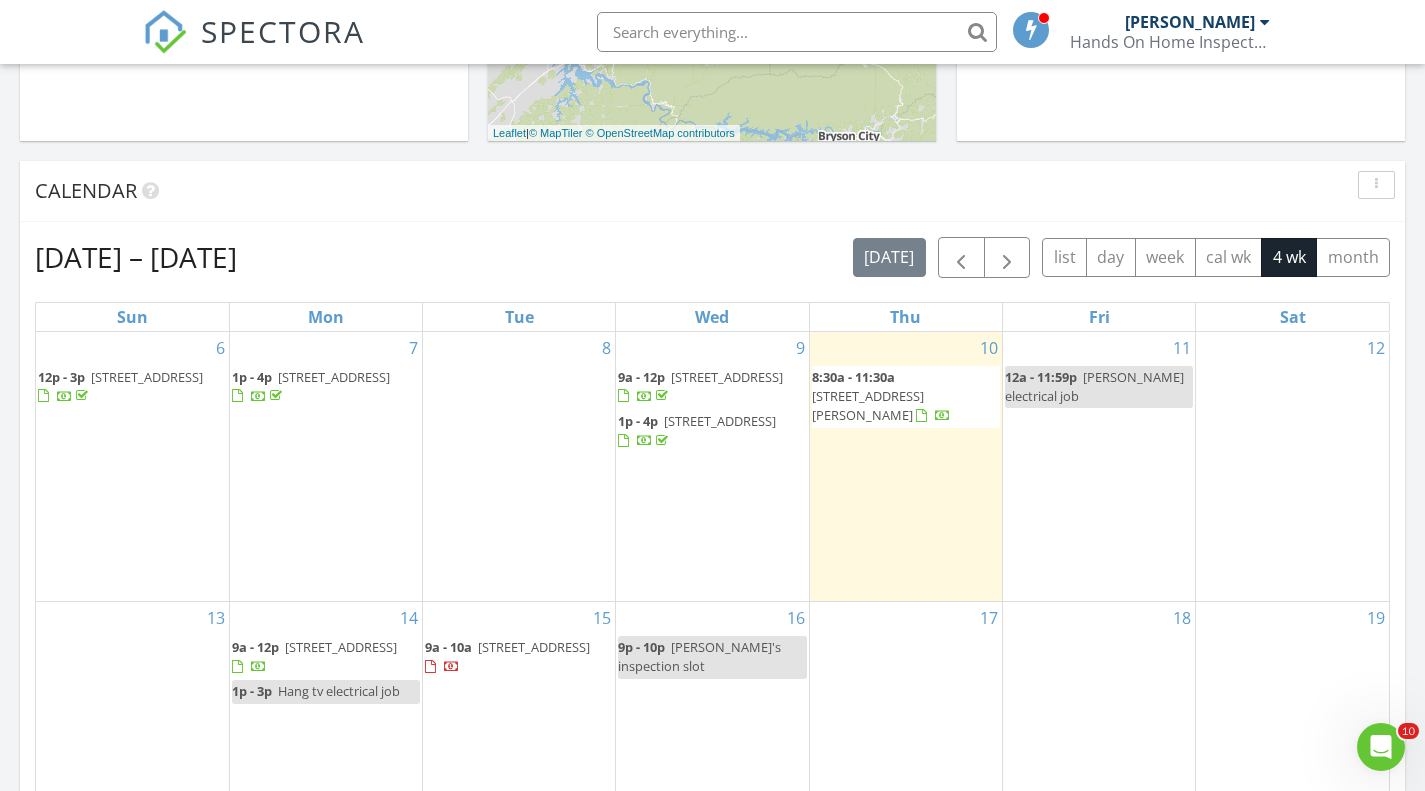 click on "[STREET_ADDRESS][PERSON_NAME]" at bounding box center (868, 405) 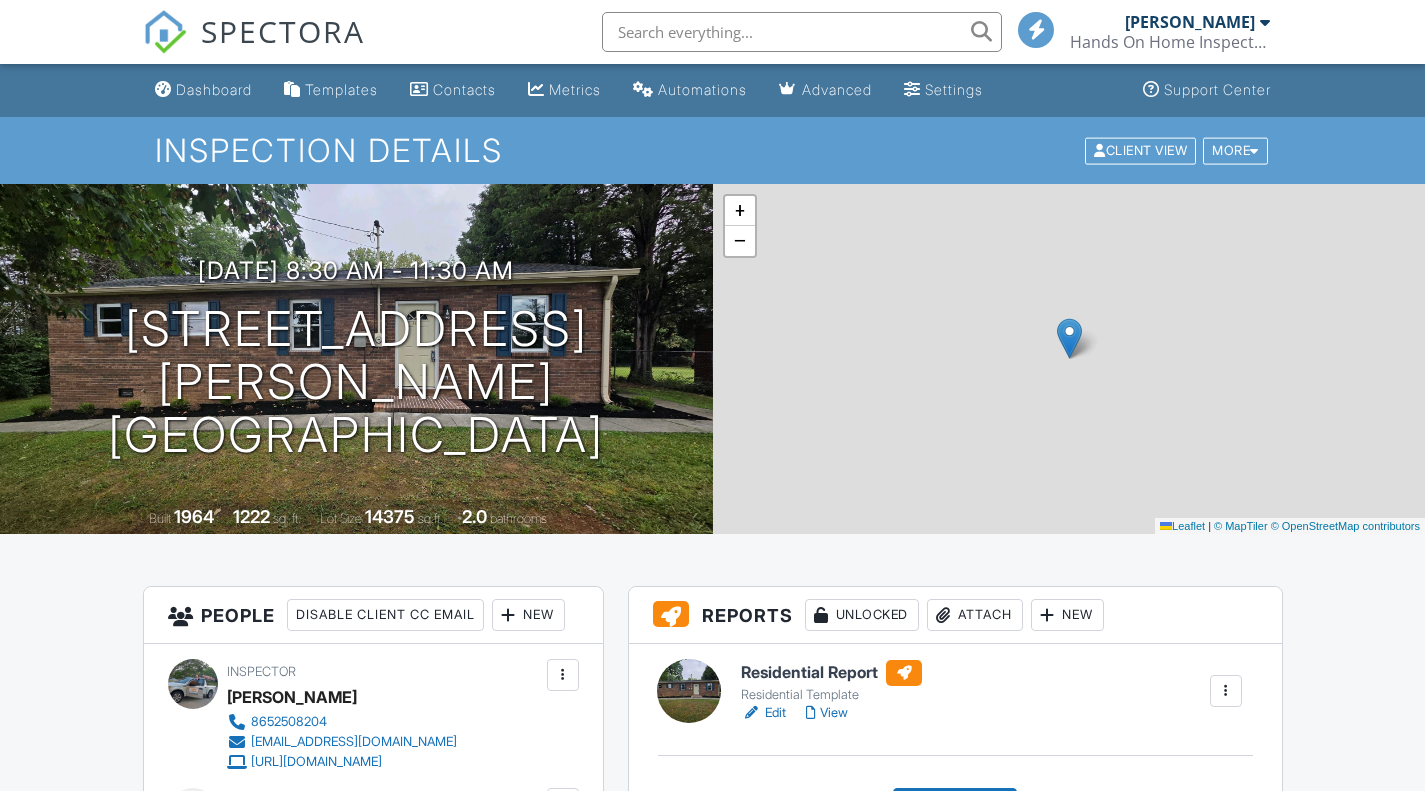 scroll, scrollTop: 0, scrollLeft: 0, axis: both 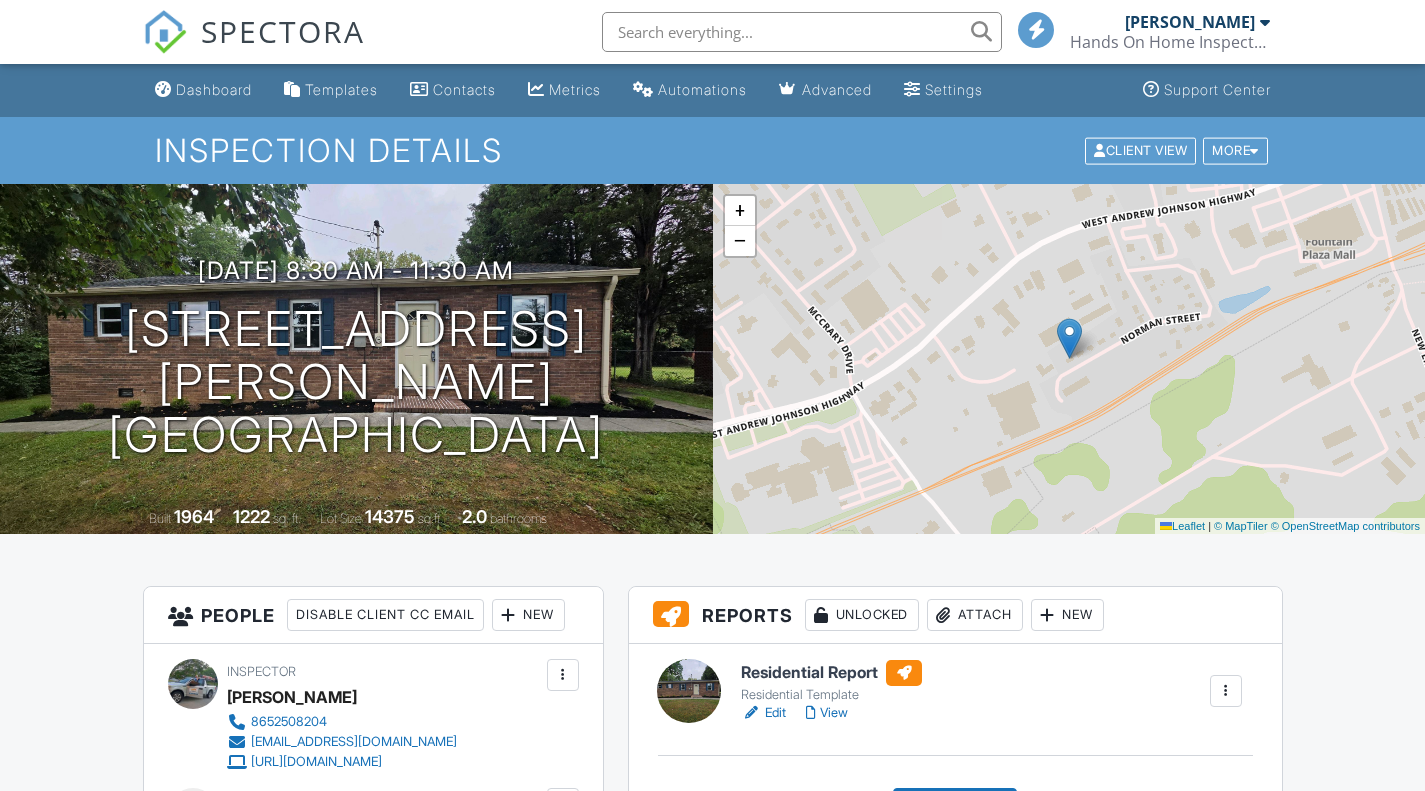 click on "View" at bounding box center [827, 713] 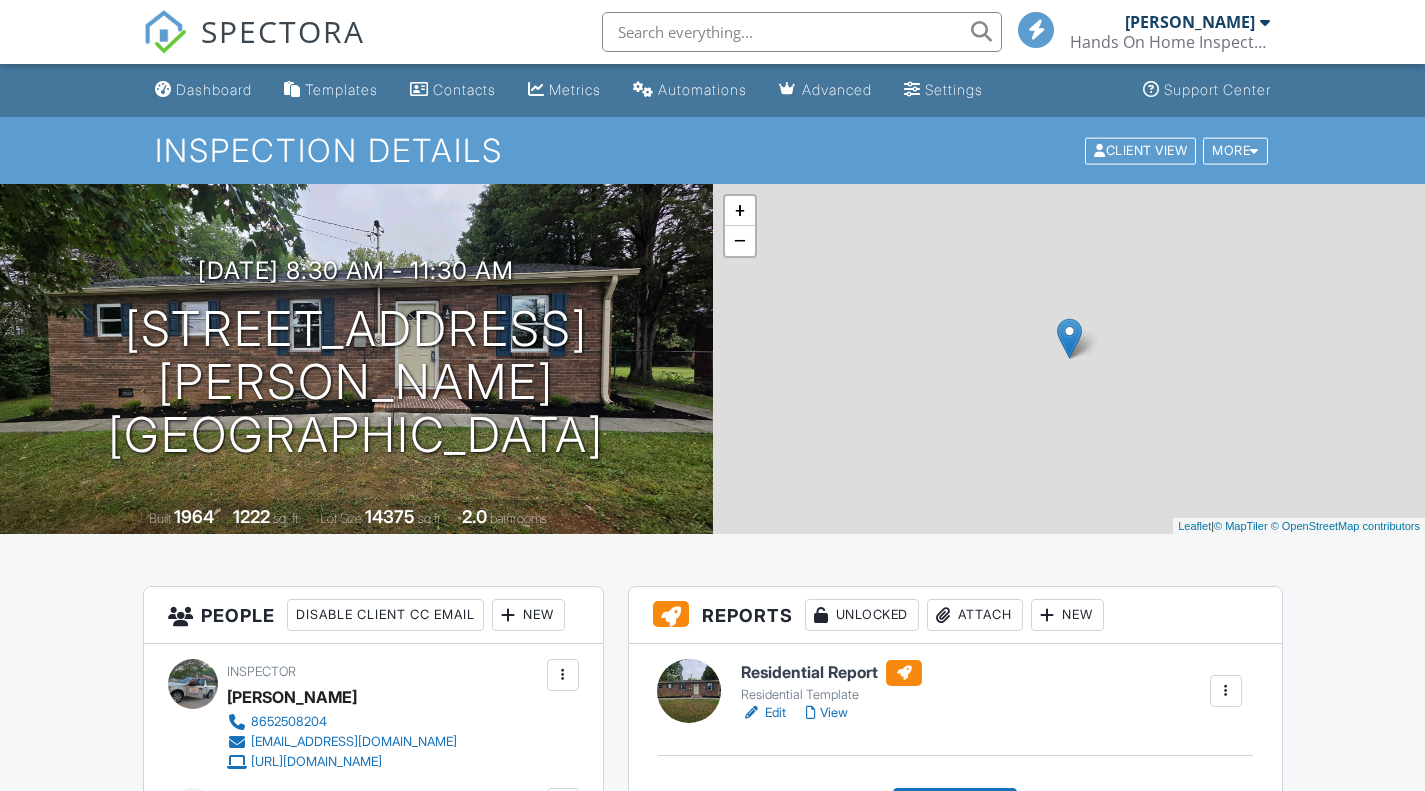 scroll, scrollTop: 0, scrollLeft: 0, axis: both 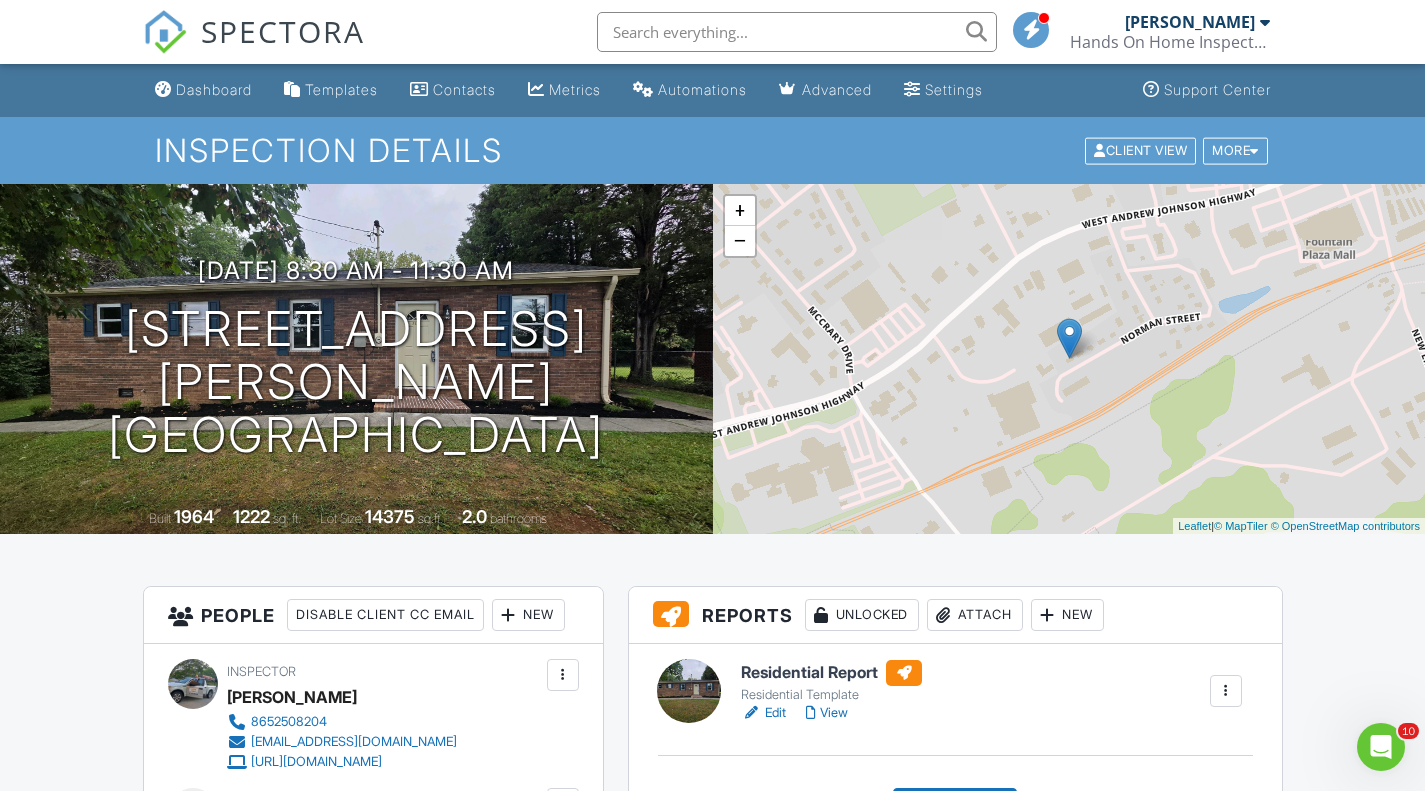 click on "Attach" at bounding box center (975, 615) 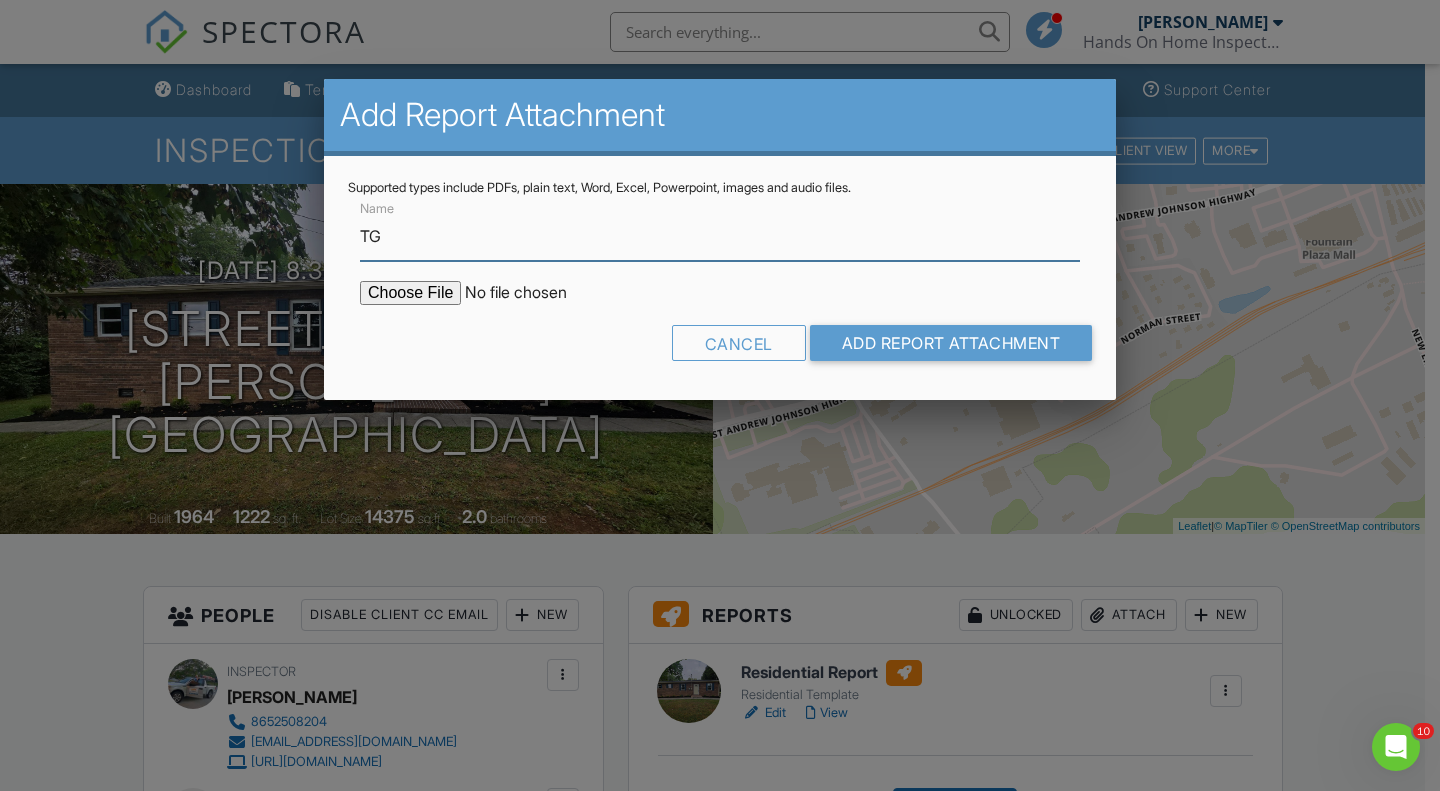 type on "T" 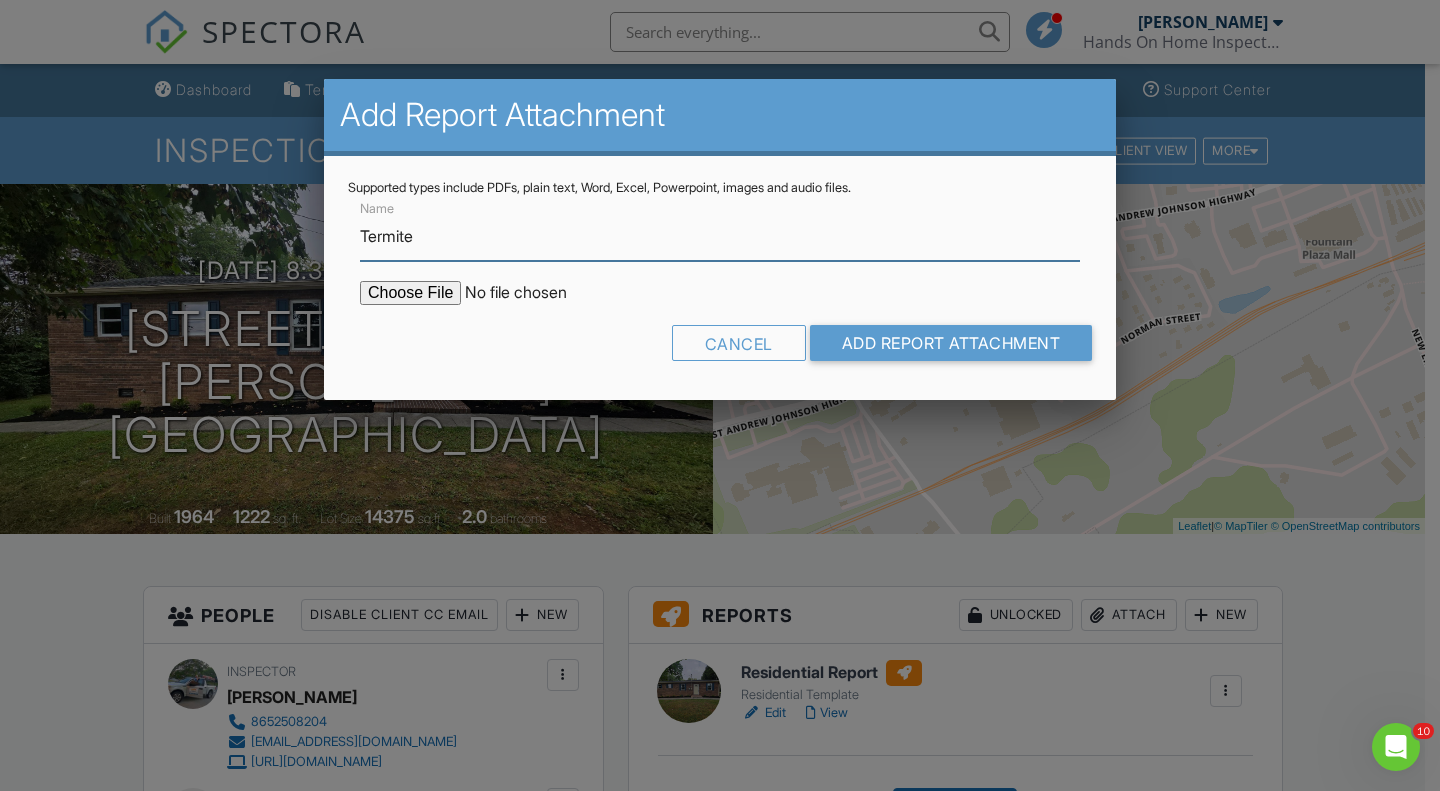 type on "Termite" 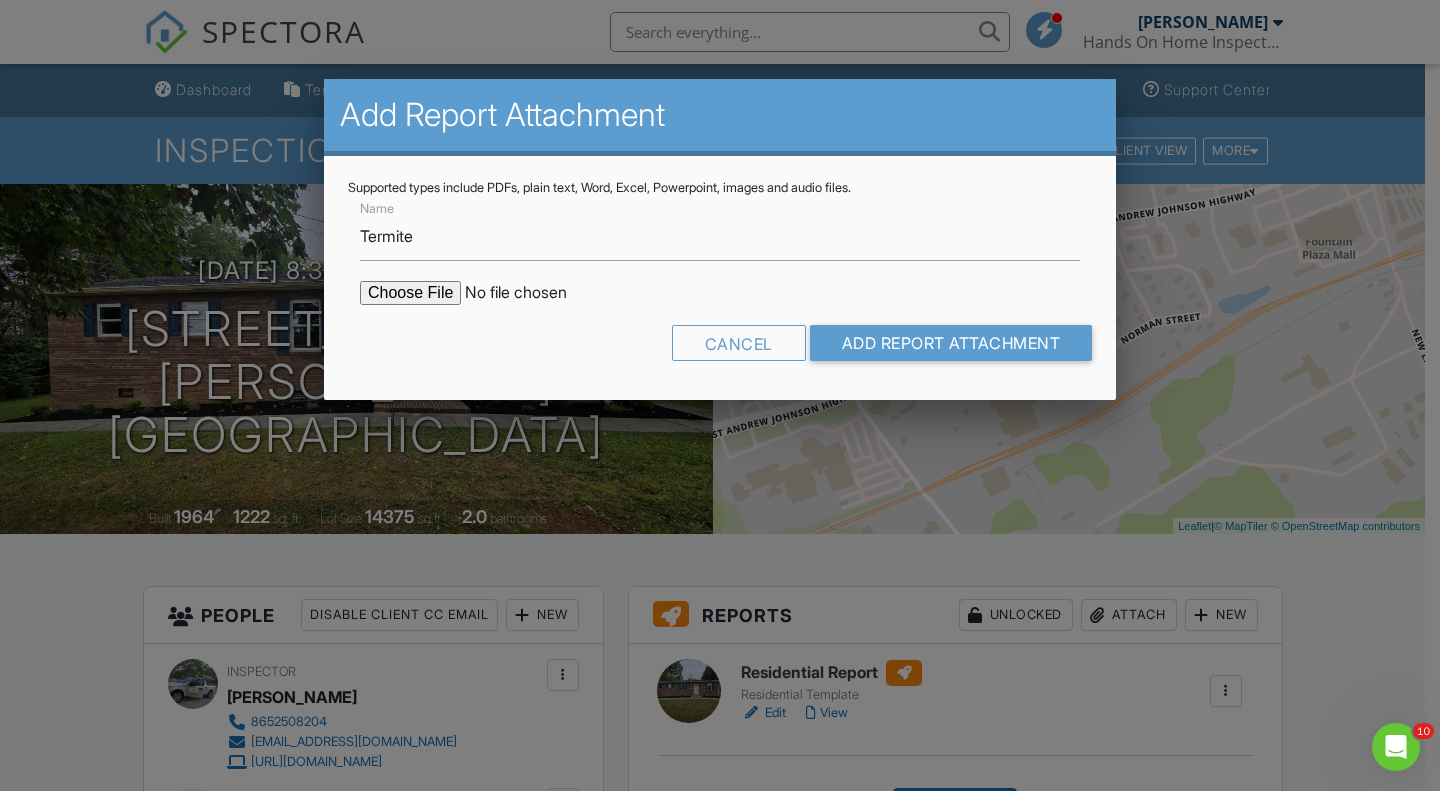 click at bounding box center (530, 293) 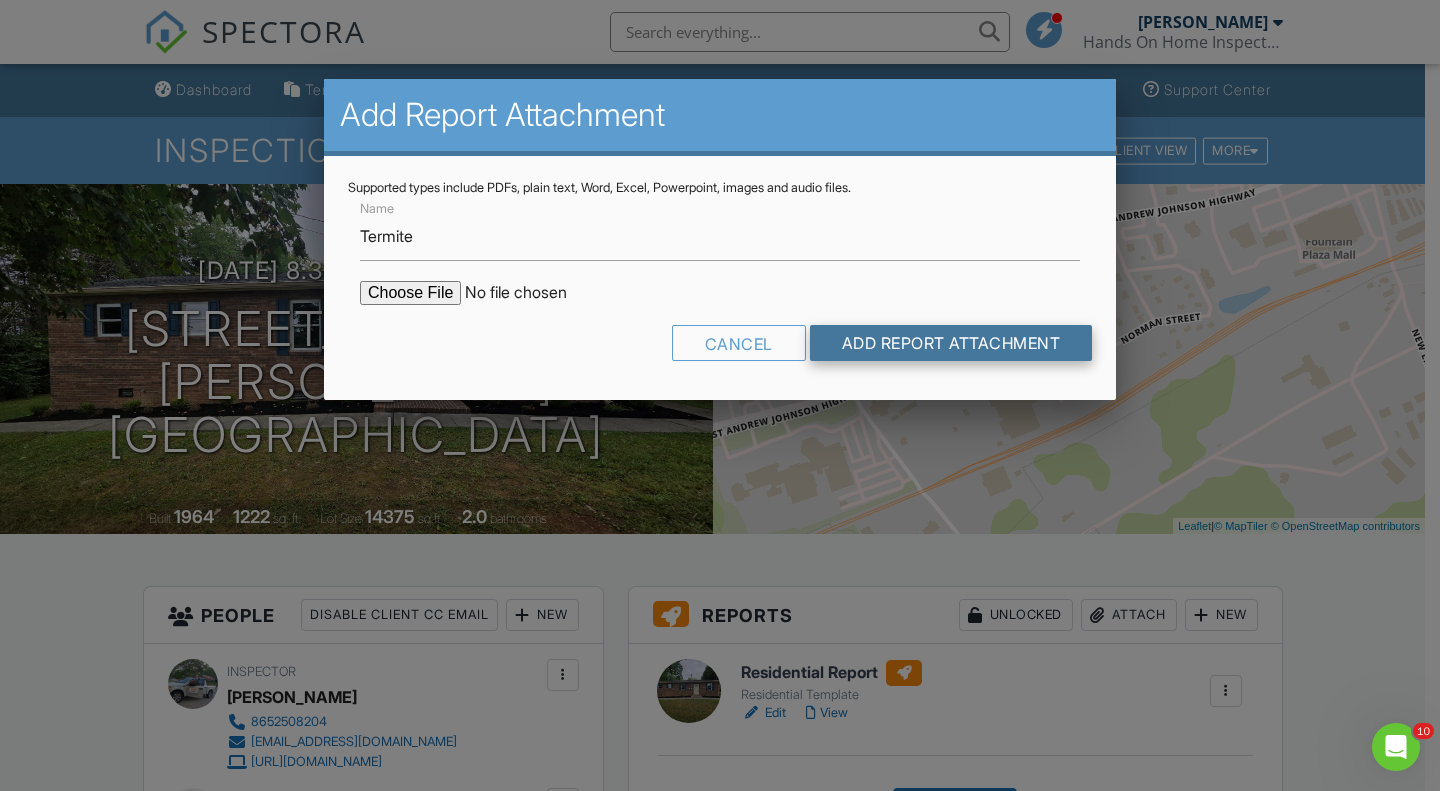 click on "Add Report Attachment" at bounding box center [951, 343] 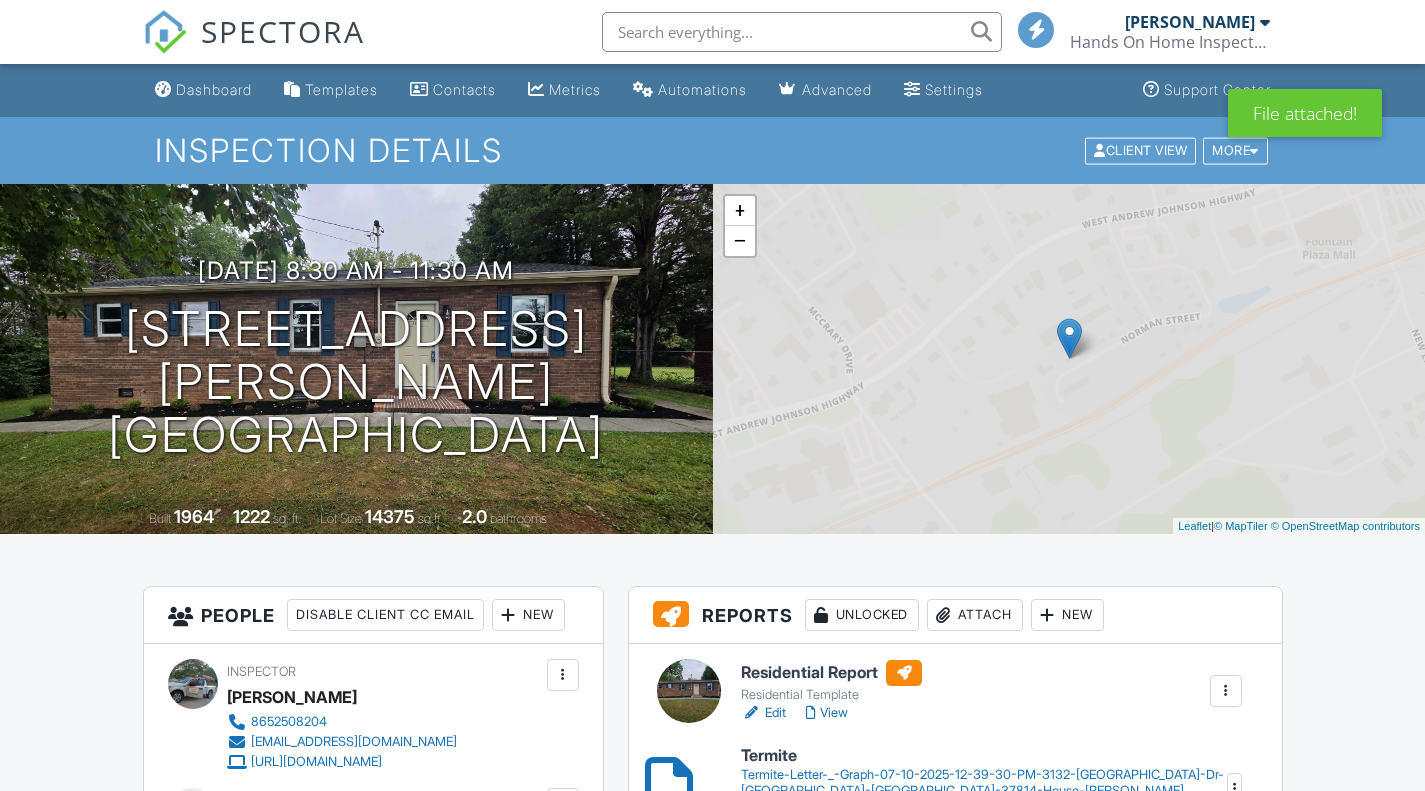 scroll, scrollTop: 0, scrollLeft: 0, axis: both 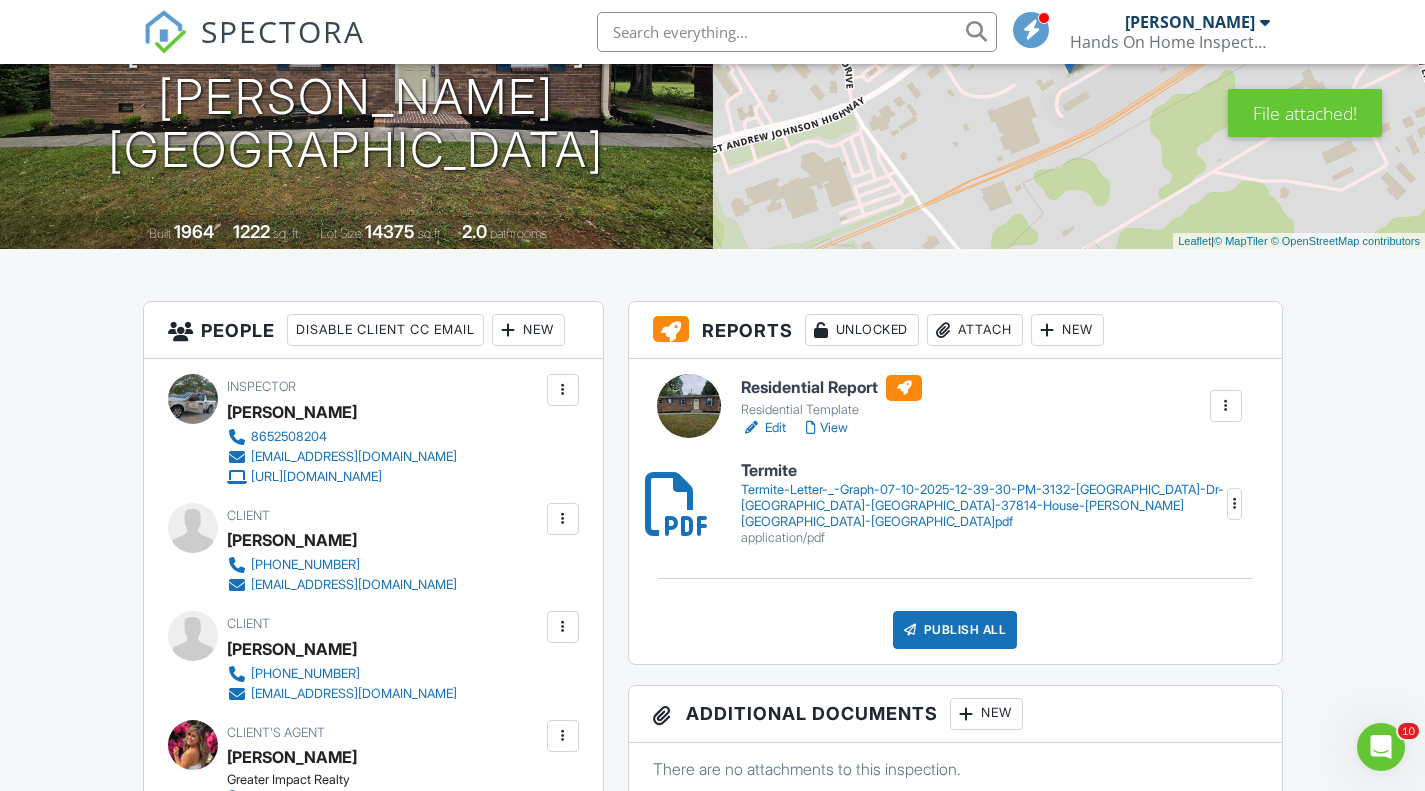 click on "View" at bounding box center [827, 428] 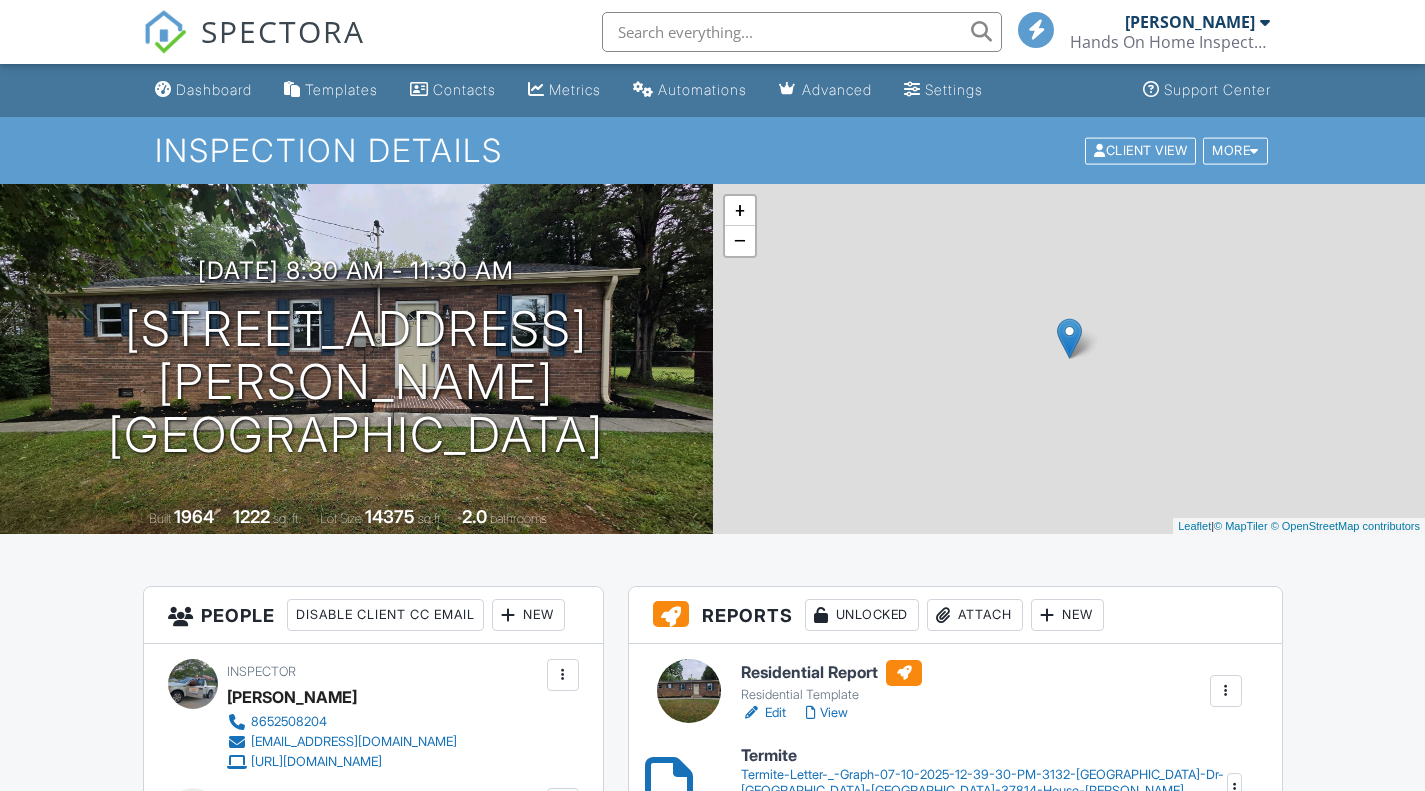 scroll, scrollTop: 0, scrollLeft: 0, axis: both 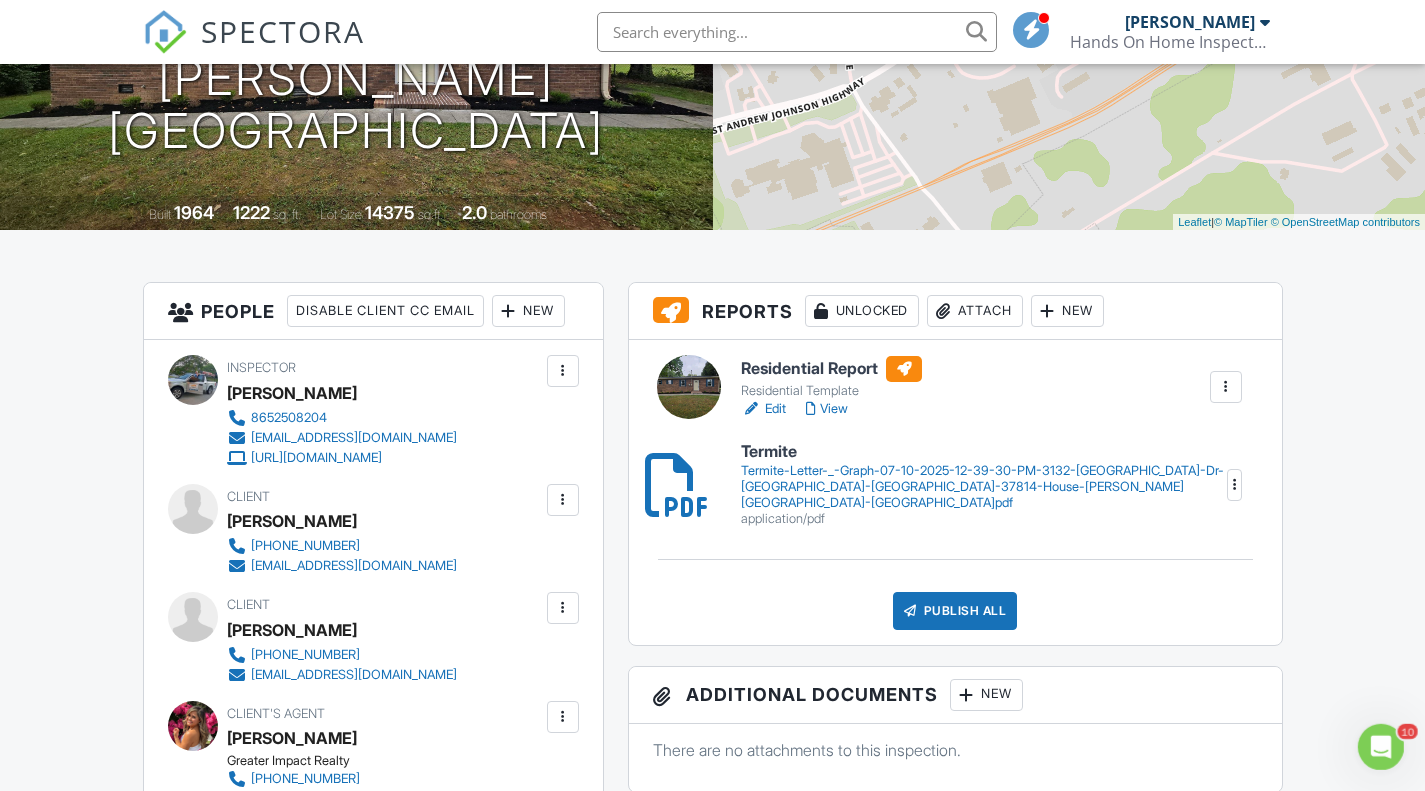 drag, startPoint x: 1439, startPoint y: 132, endPoint x: 1439, endPoint y: 195, distance: 63 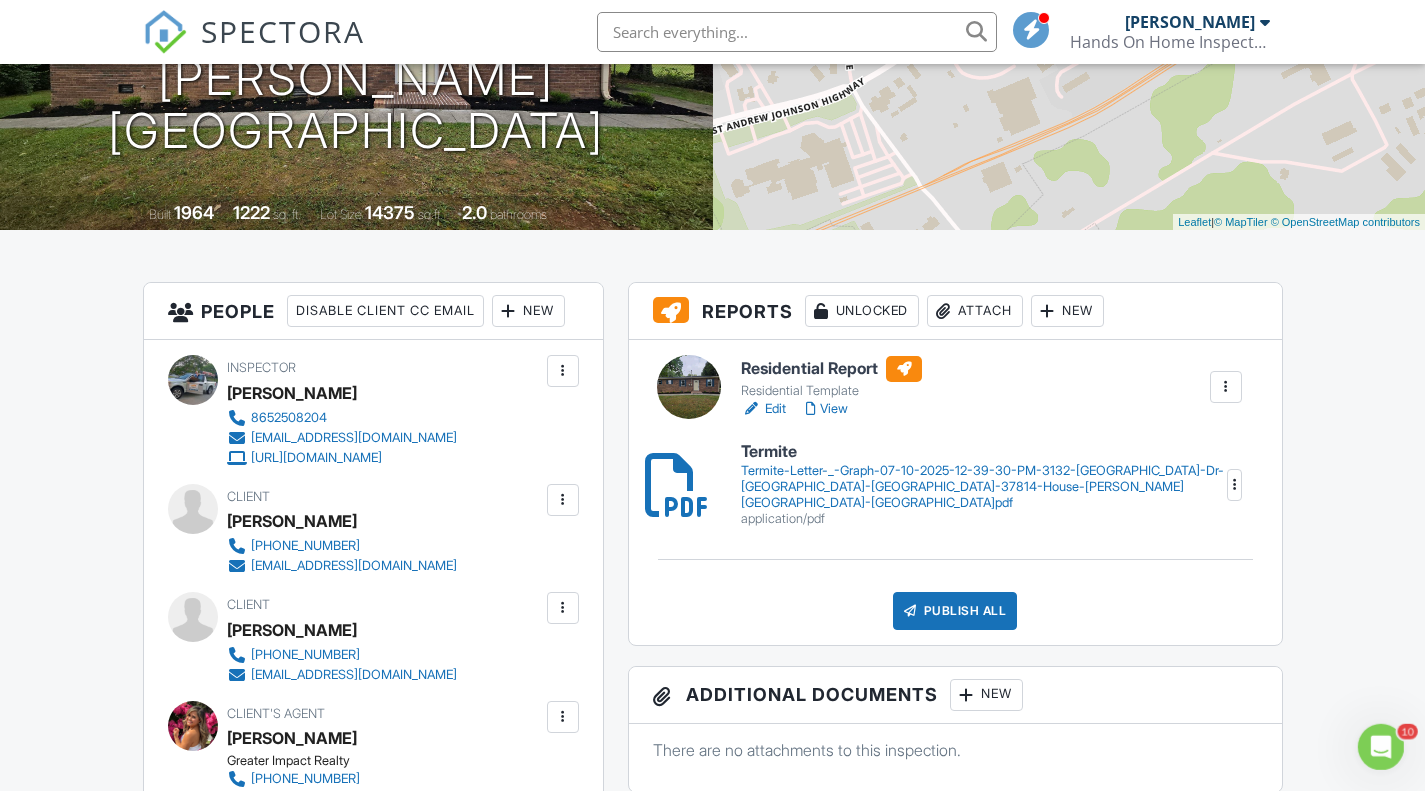 click on "SPECTORA
Justin Dempsey
Hands On Home Inspectors LLC
Role:
Inspector
Change Role
Dashboard
New Inspection
Inspections
Calendar
Template Editor
Contacts
Automations
Team
Metrics
Payments
Data Exports
Billing
Reporting
Advanced
Settings
What's New
Sign Out
Change Active Role
Your account has more than one possible role. Please choose how you'd like to view the site:
Company/Agency
City
Role
Dashboard
Templates
Contacts
Metrics
Automations
Advanced
Settings
Support Center
Inspection Details
Client View
More
Property Details
Reschedule
Reorder / Copy" at bounding box center [712, 1416] 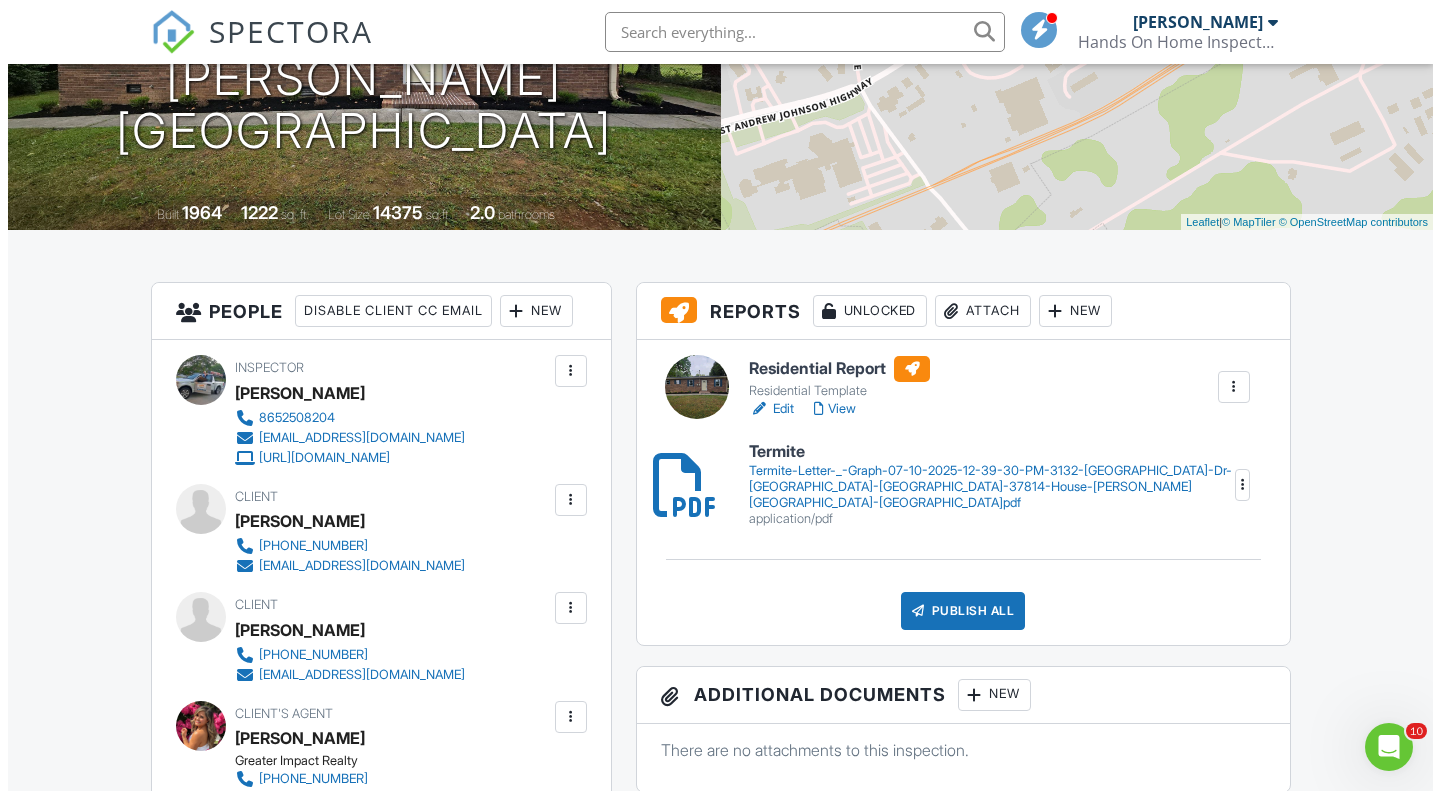 scroll, scrollTop: 299, scrollLeft: 0, axis: vertical 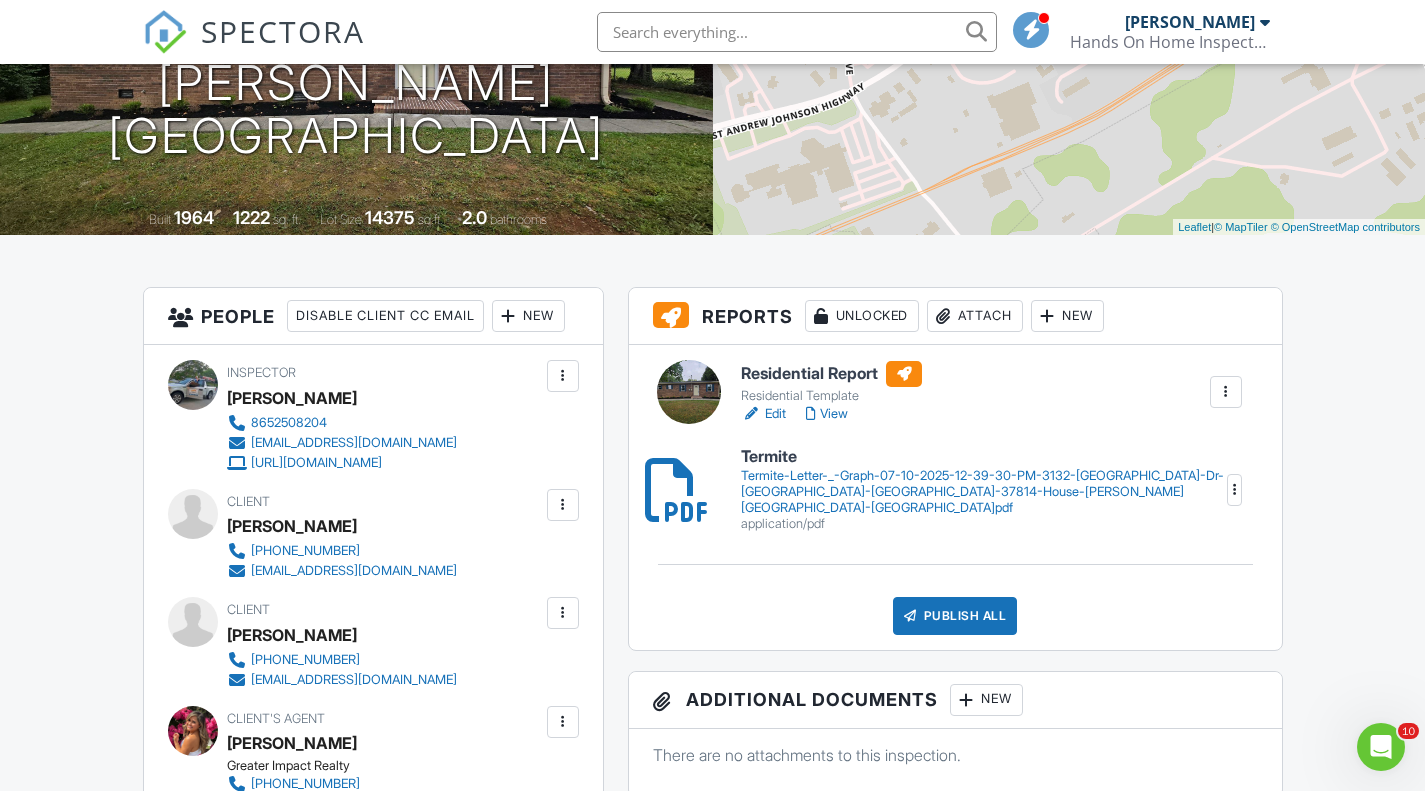 click on "Publish All" at bounding box center (955, 616) 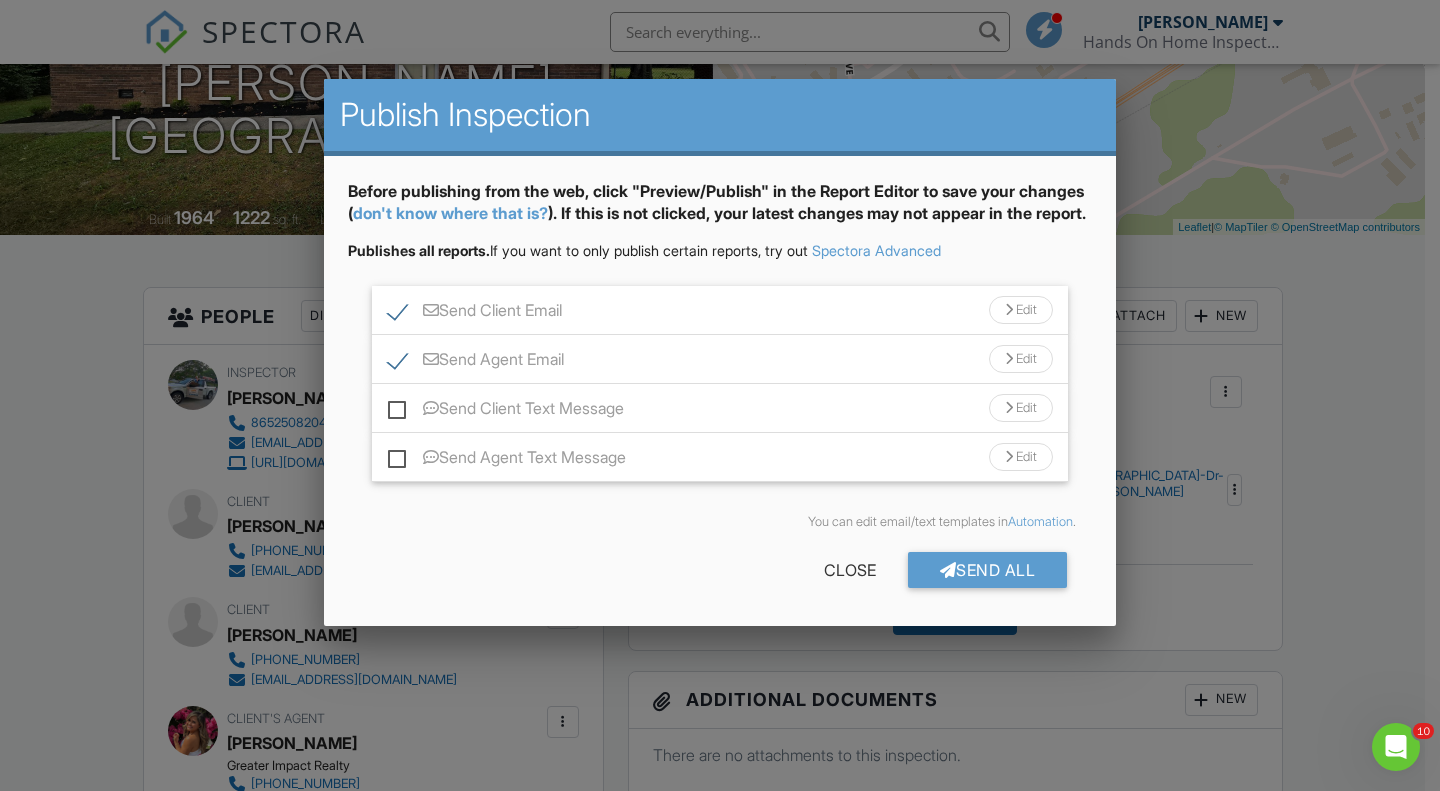 click on "Send Client Text Message" at bounding box center [506, 411] 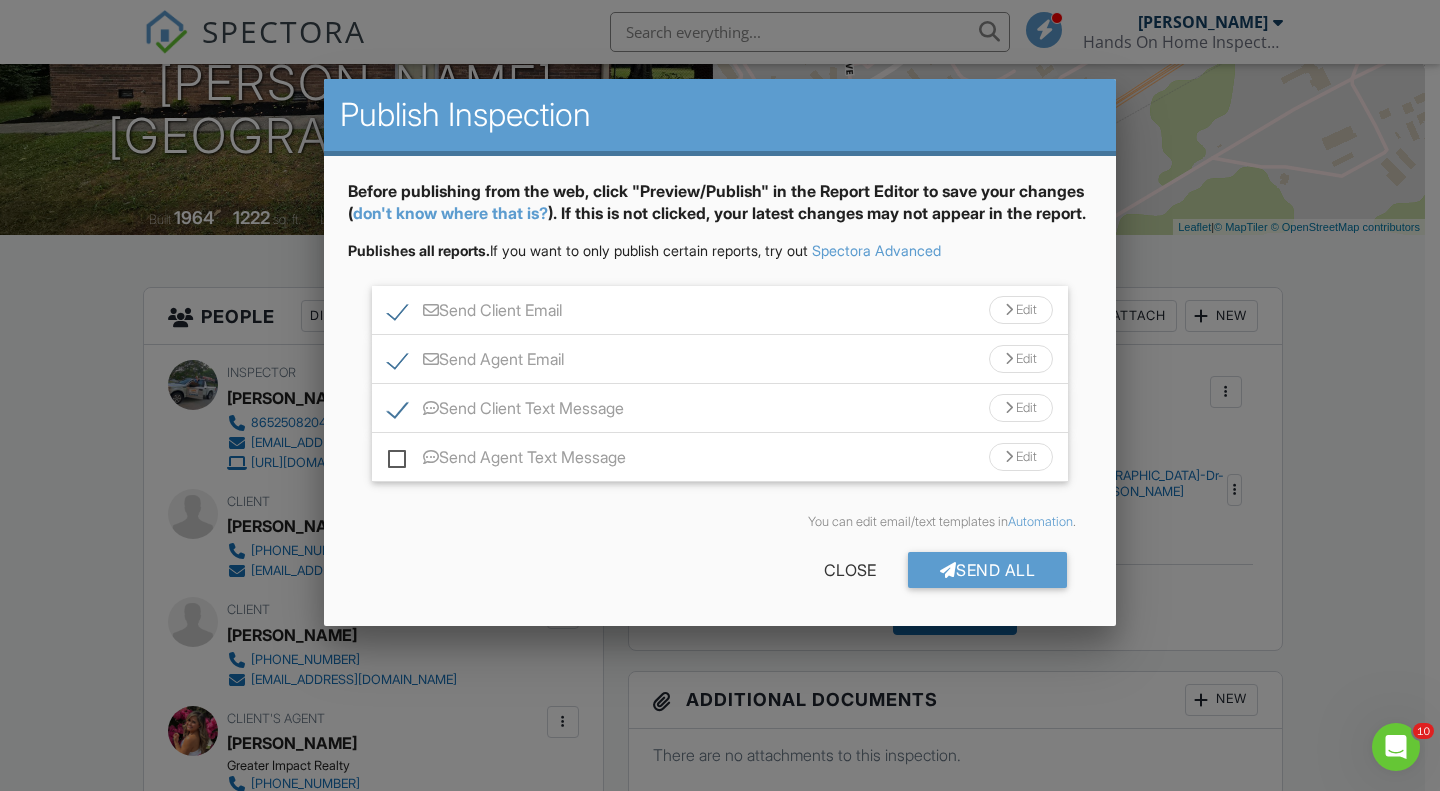 click on "Send Agent Text Message" at bounding box center (507, 460) 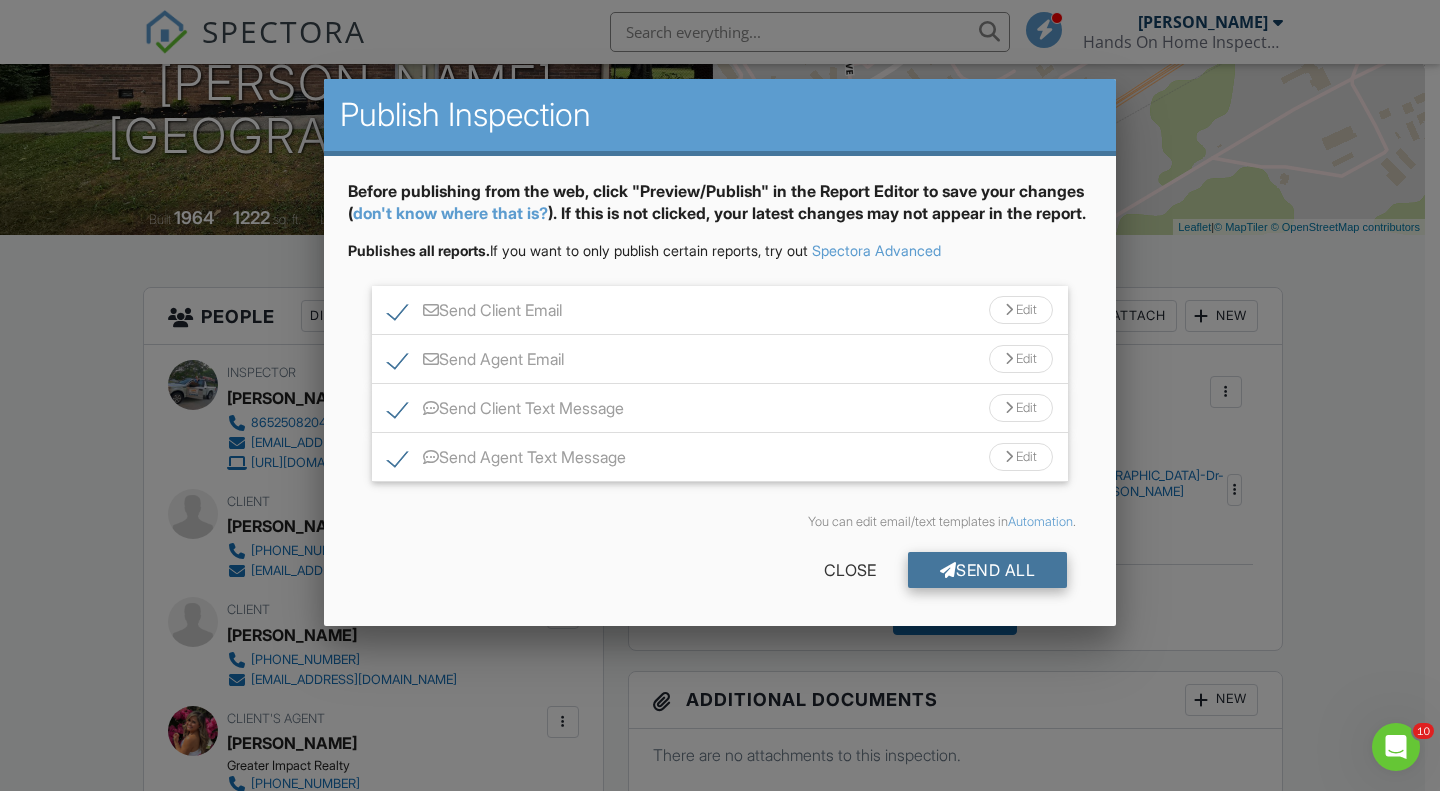 click on "Send All" at bounding box center (988, 570) 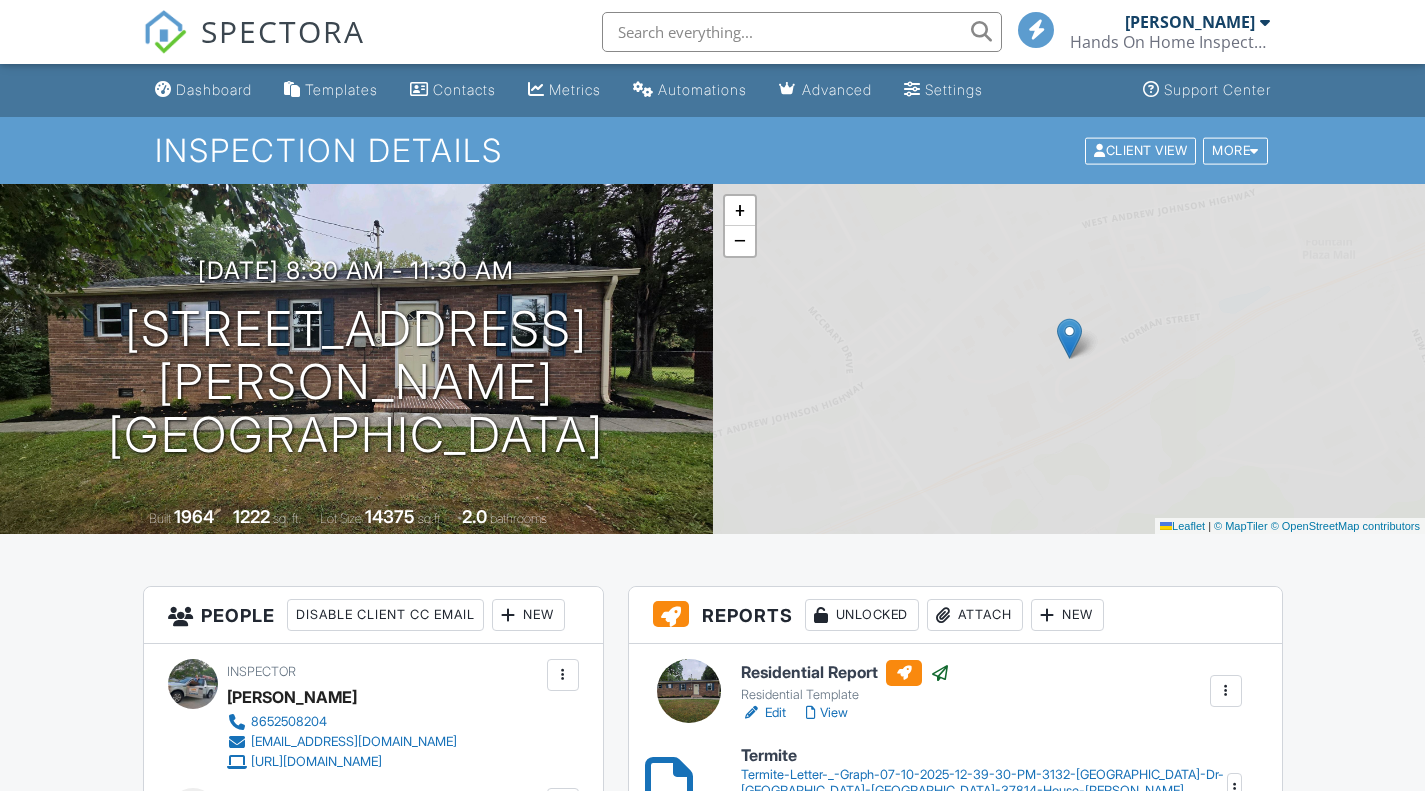 scroll, scrollTop: 300, scrollLeft: 0, axis: vertical 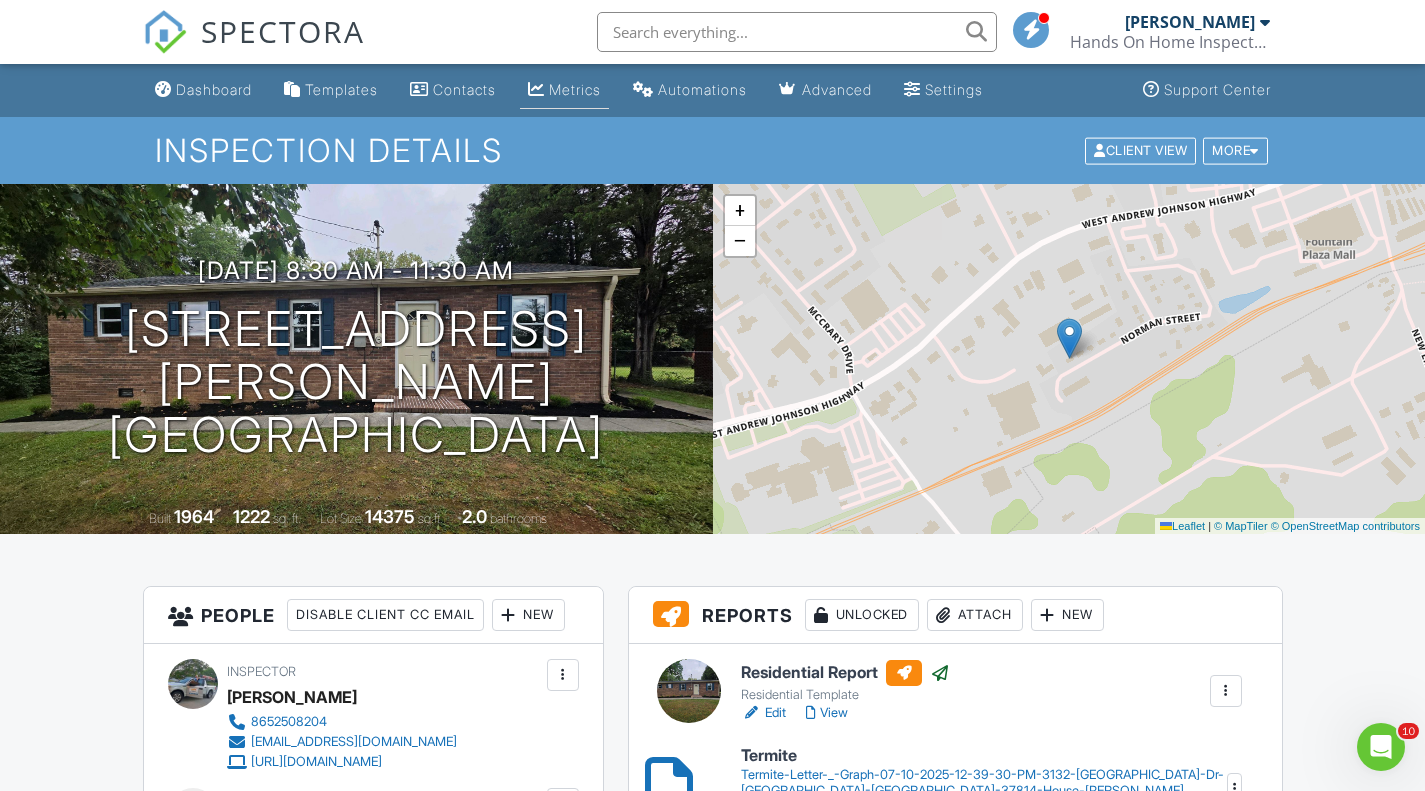 click on "Metrics" at bounding box center [575, 89] 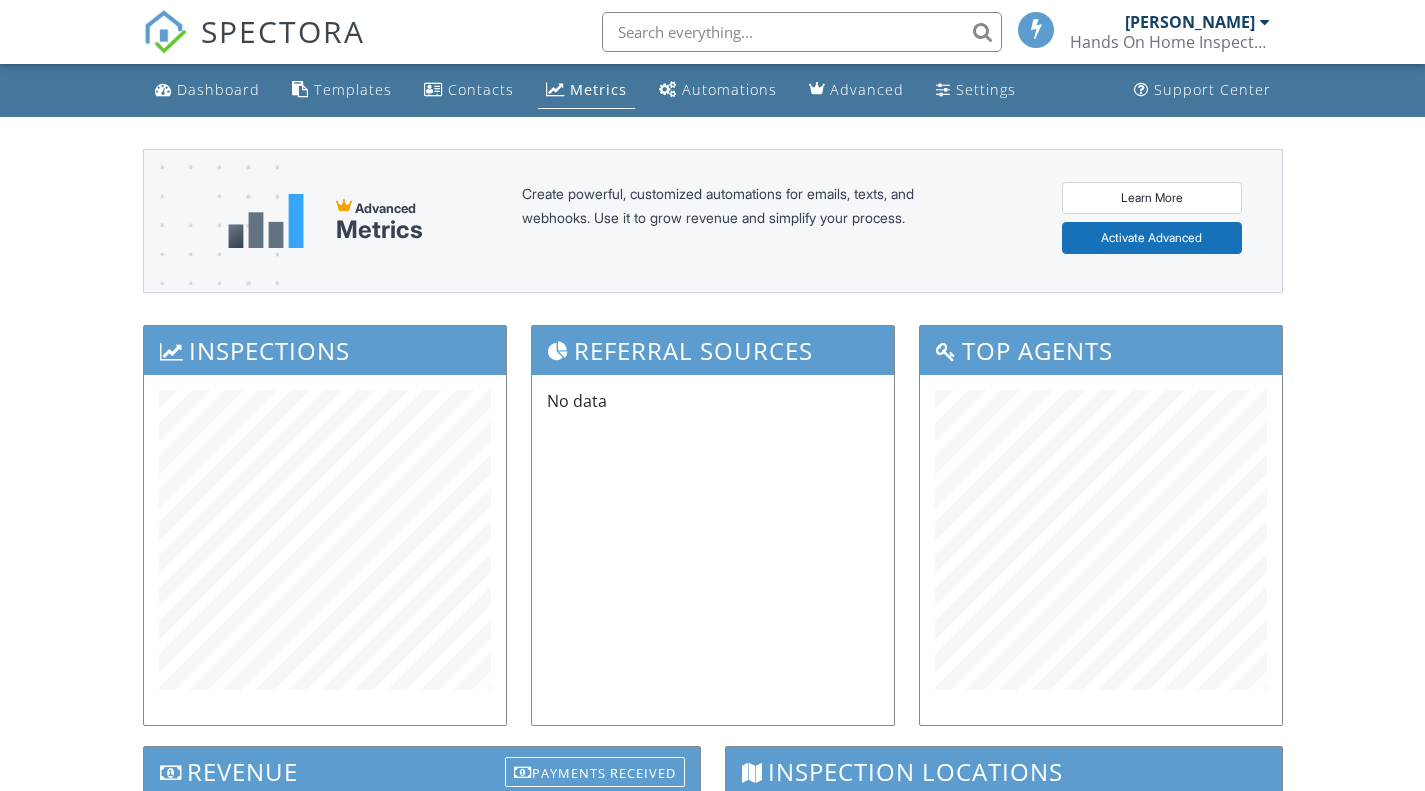 scroll, scrollTop: 0, scrollLeft: 0, axis: both 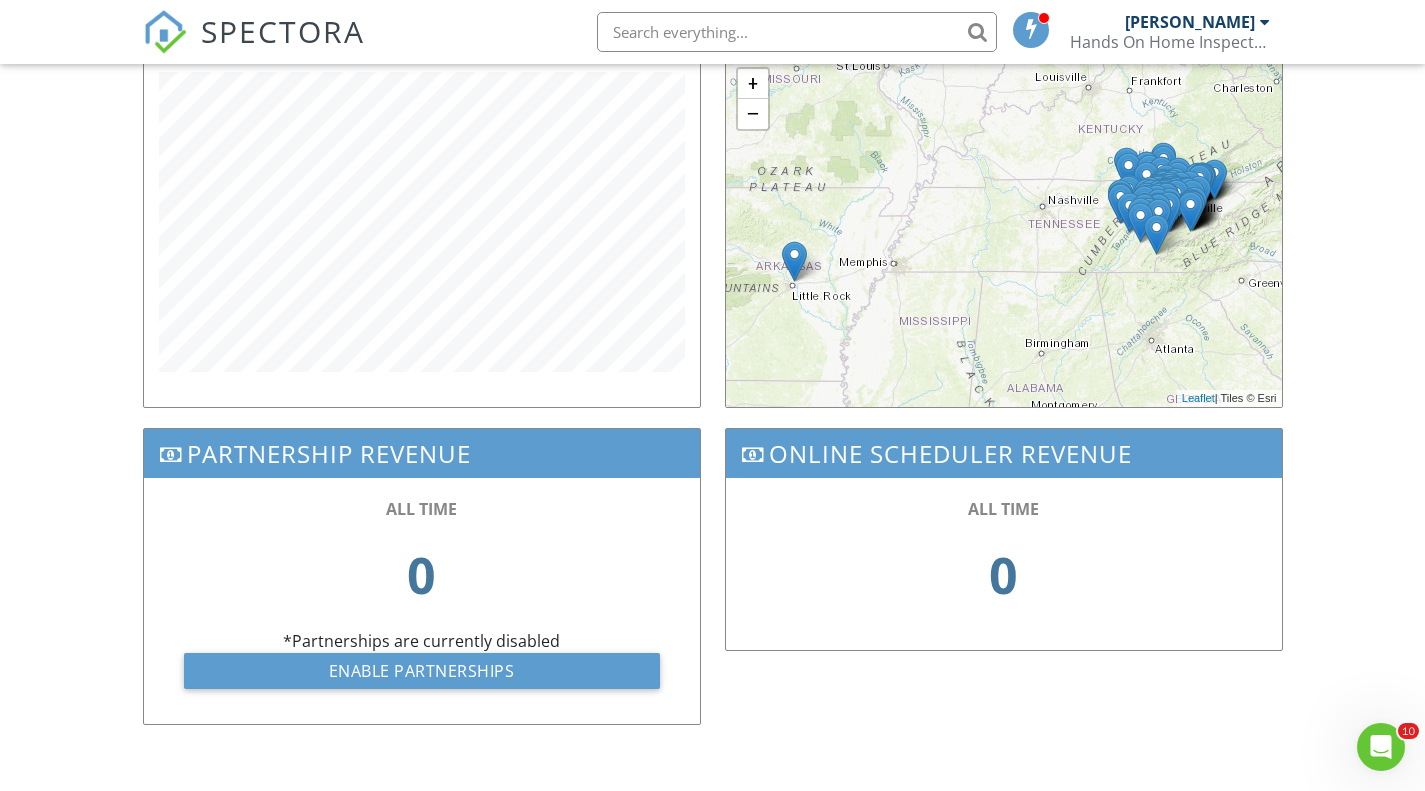 click on "Dashboard
Templates
Contacts
Metrics
Automations
Advanced
Settings
Support Center
Advanced
Metrics
Create powerful, customized automations for emails, texts, and webhooks.
Use it to grow revenue and simplify your process.
Learn More
Activate Advanced
Inspections
Referral Sources
No data
Top Agents
Revenue
Payments Received
Inspection Locations
+ − Leaflet  | Tiles © Esri
Partnership Revenue
ALL TIME
0
*Partnerships are currently disabled
Enable Partnerships
Online Scheduler Revenue
ALL TIME
0
Start Date
End Date
Okay
Cancel" at bounding box center [712, 60] 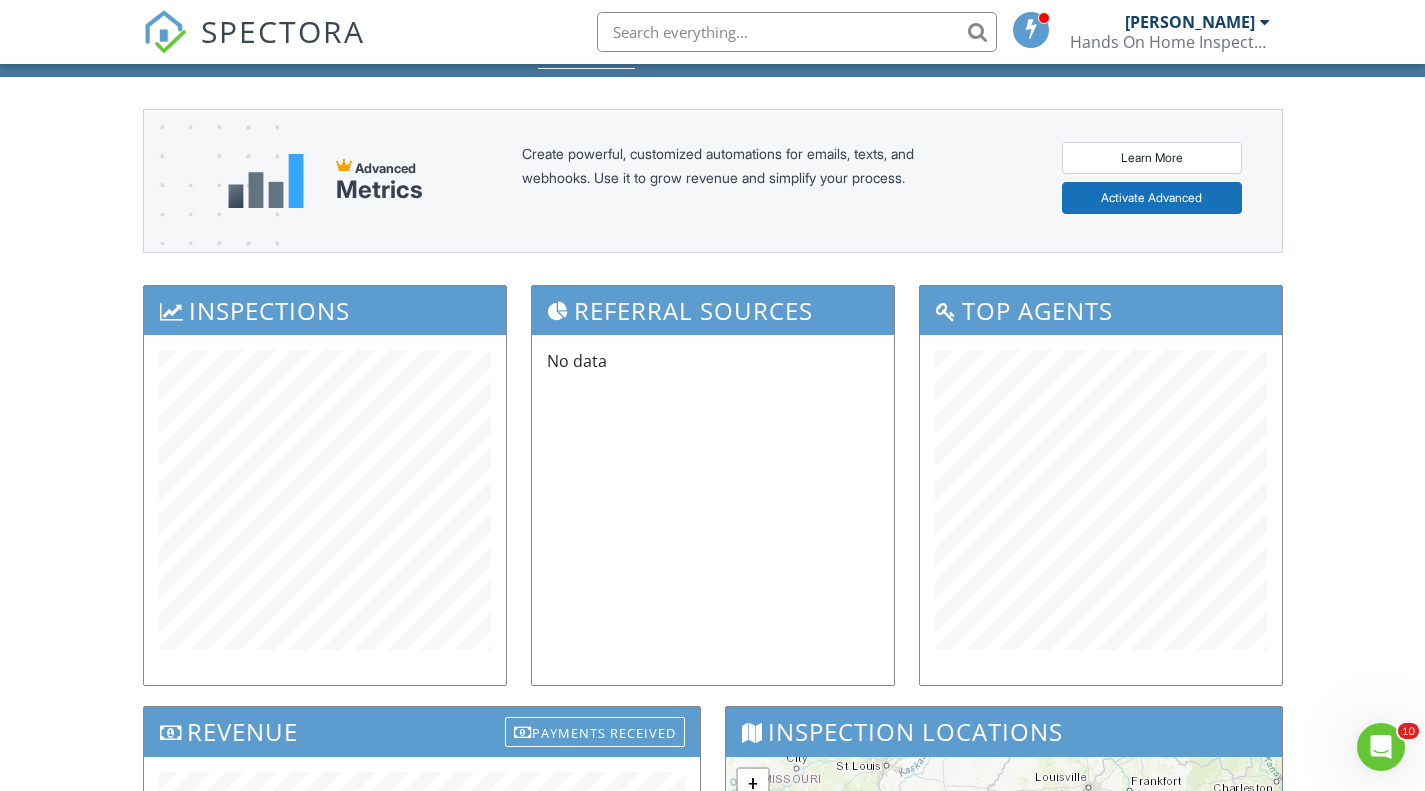 scroll, scrollTop: 0, scrollLeft: 0, axis: both 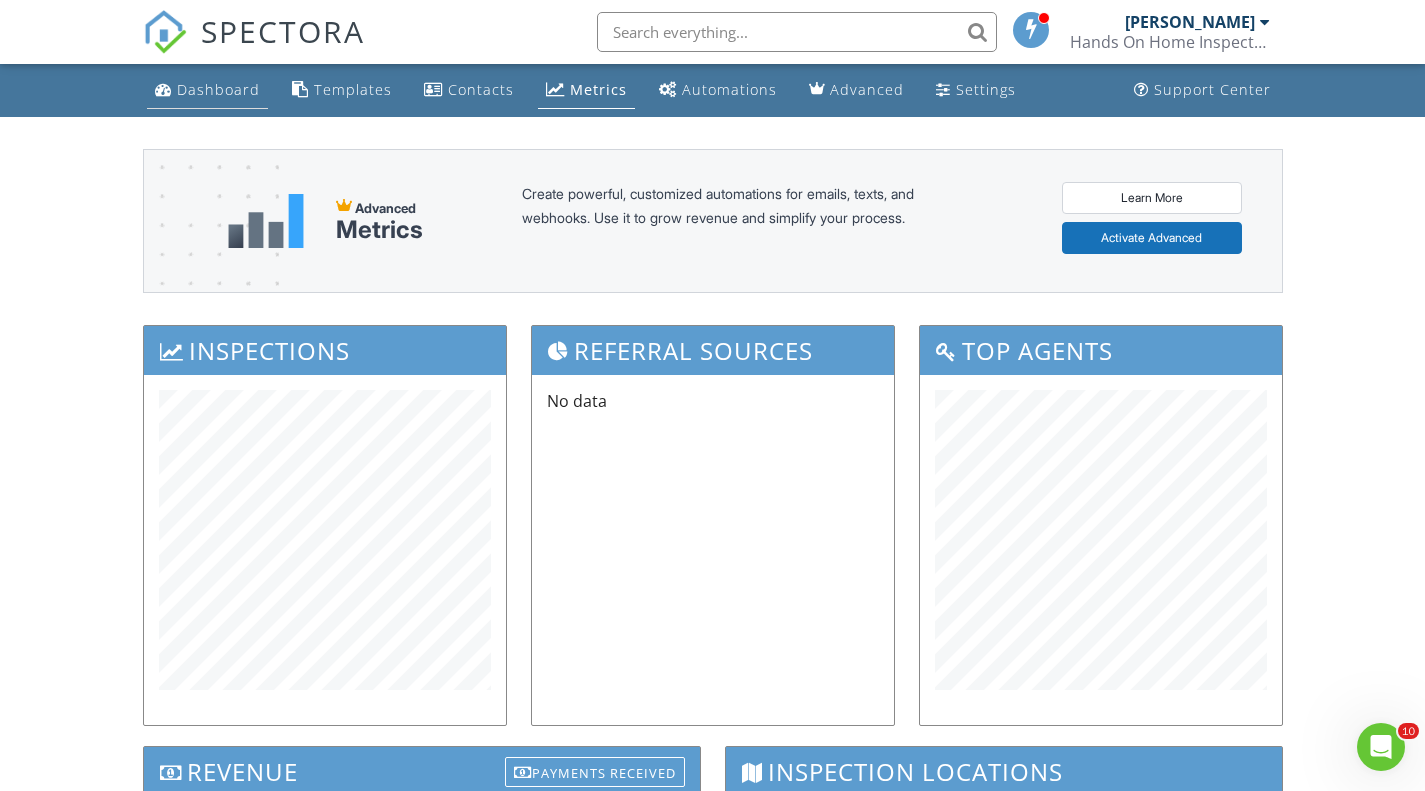 click on "Dashboard" at bounding box center [218, 89] 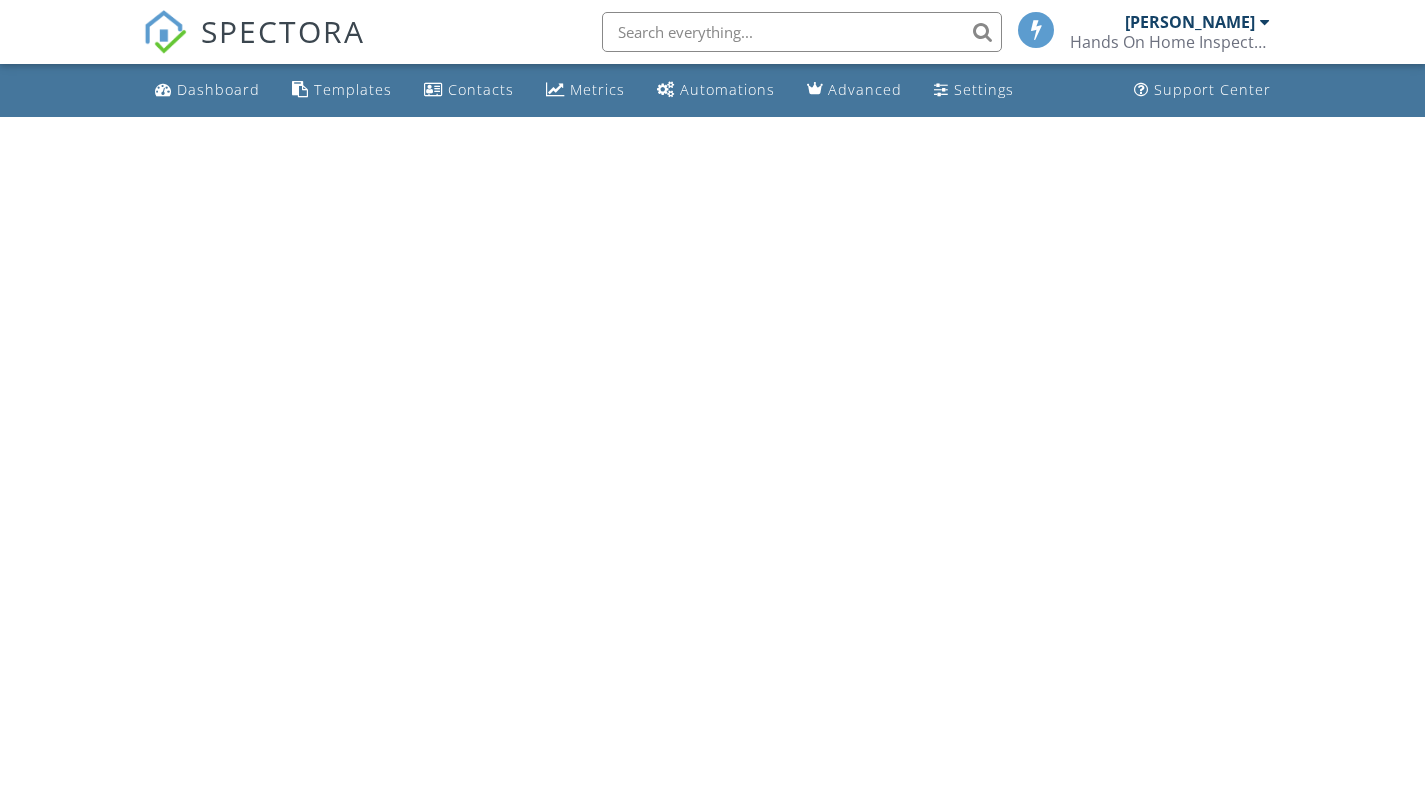 scroll, scrollTop: 0, scrollLeft: 0, axis: both 